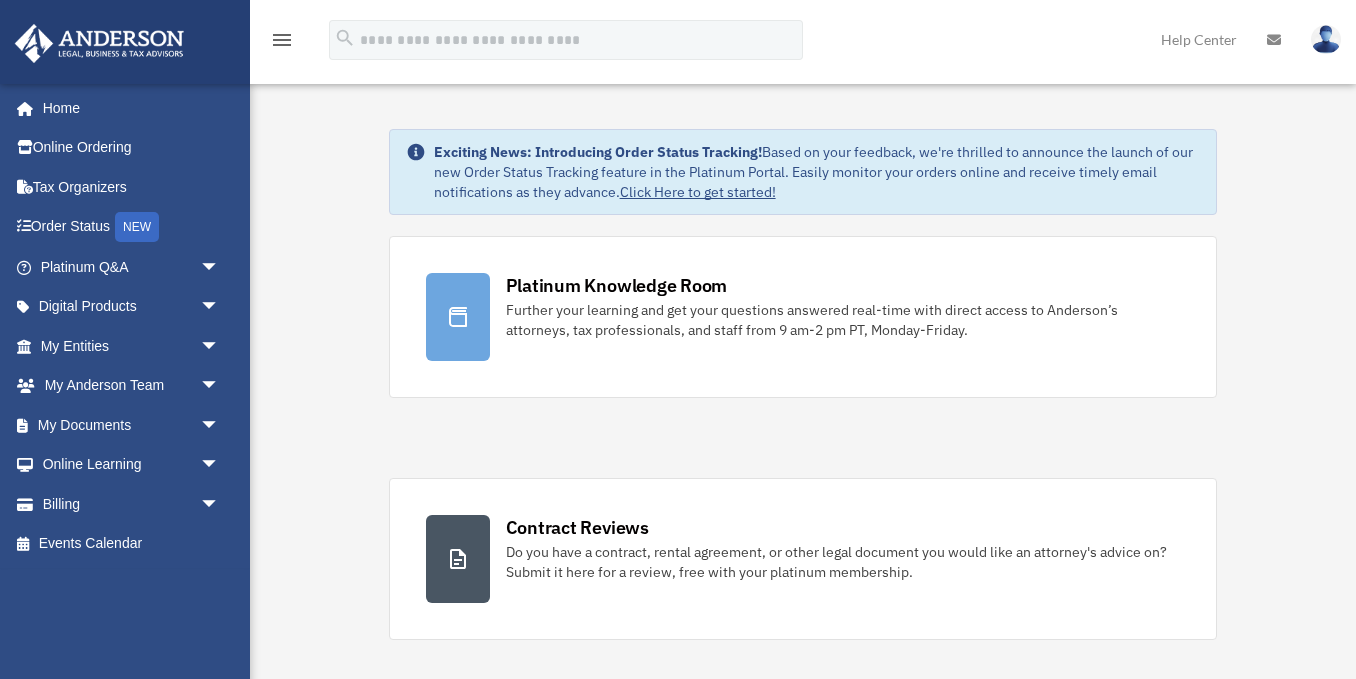 scroll, scrollTop: 0, scrollLeft: 0, axis: both 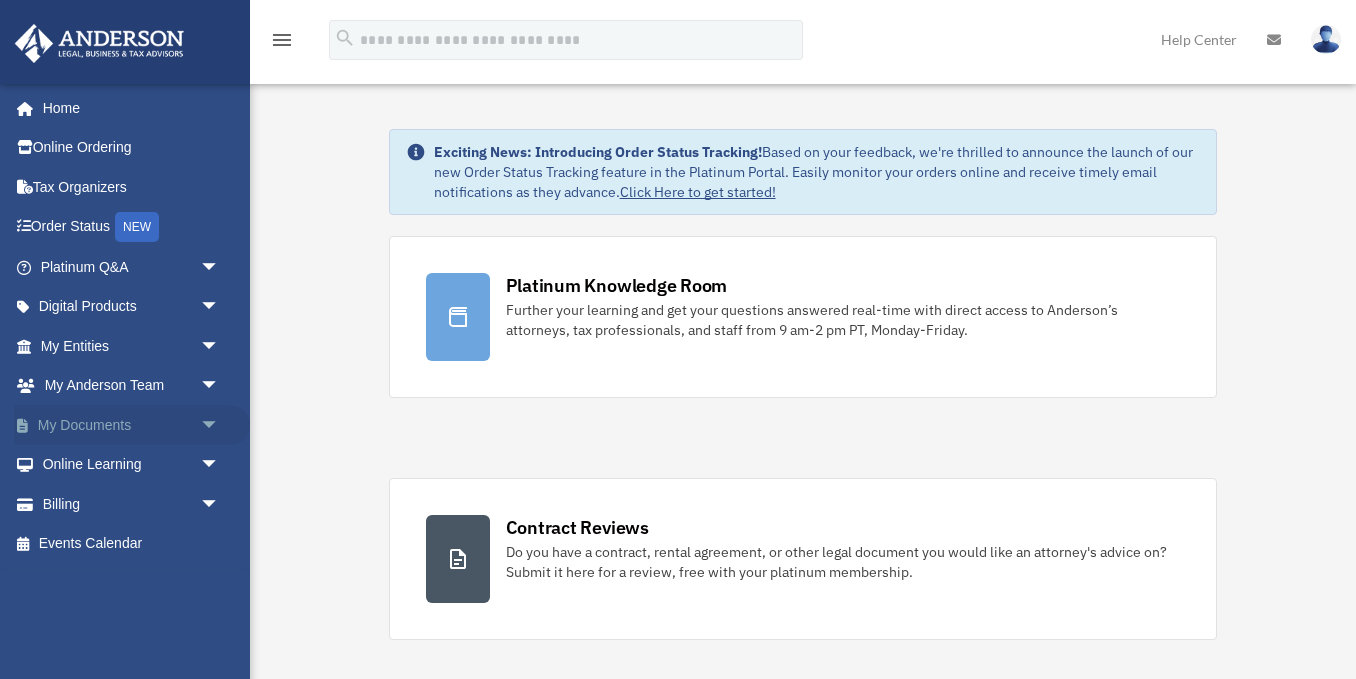 click on "arrow_drop_down" at bounding box center (220, 425) 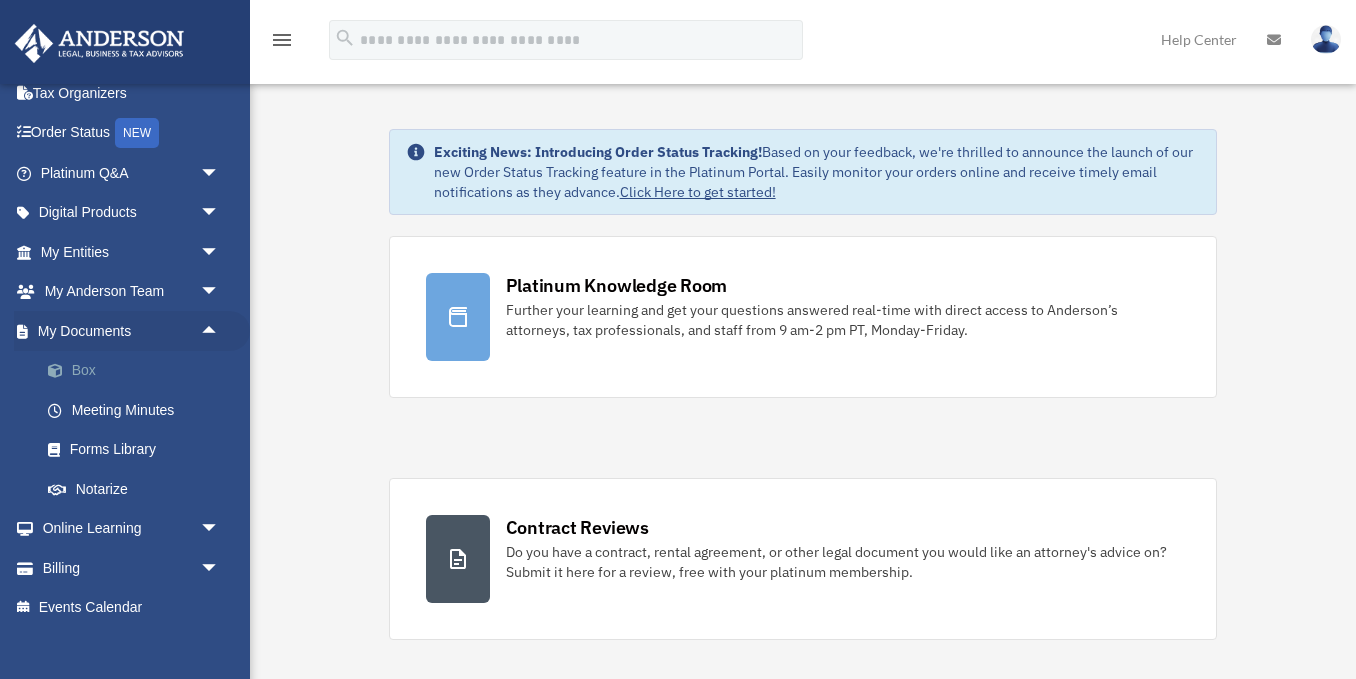 scroll, scrollTop: 114, scrollLeft: 0, axis: vertical 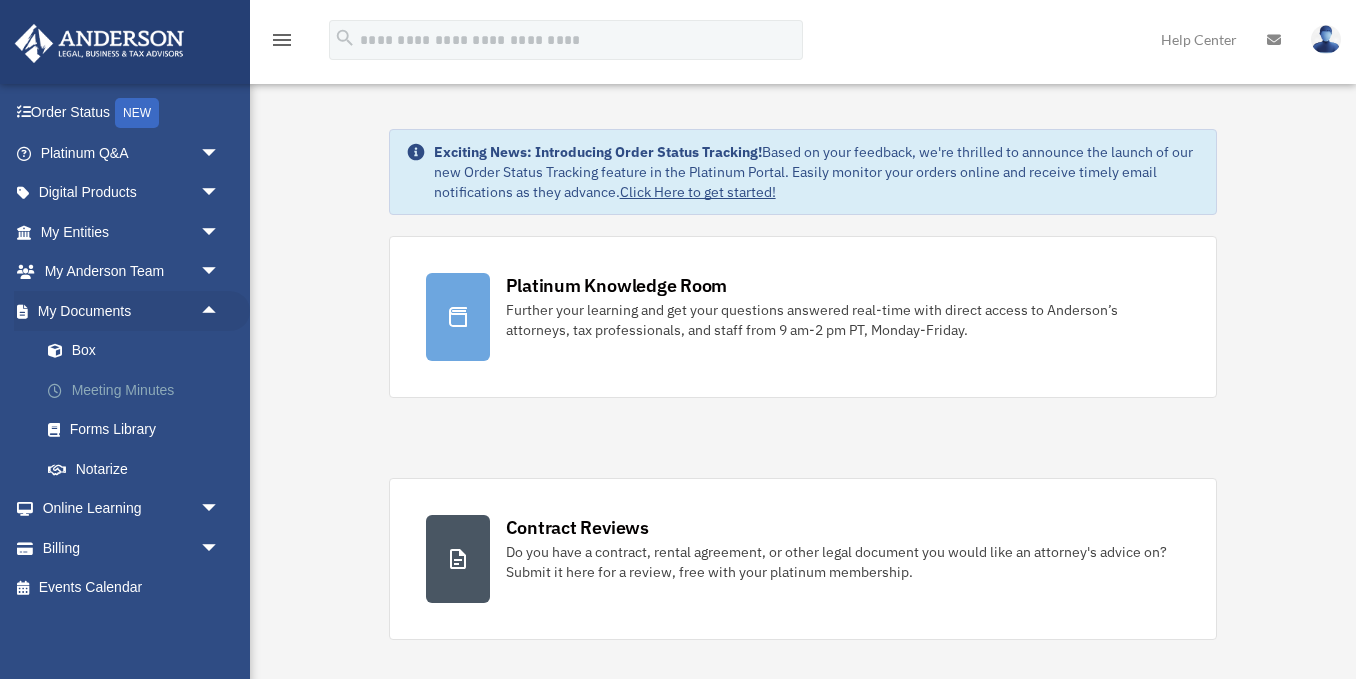 click on "Meeting Minutes" at bounding box center [139, 390] 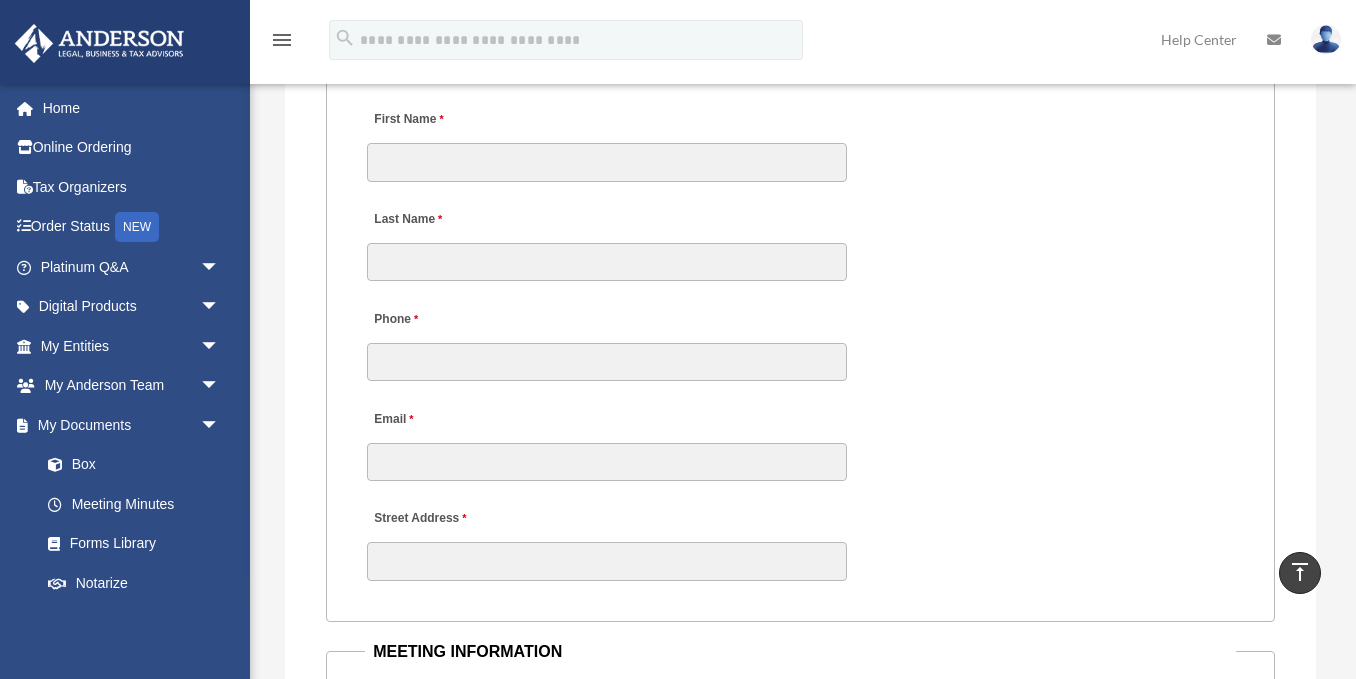 scroll, scrollTop: 2163, scrollLeft: 0, axis: vertical 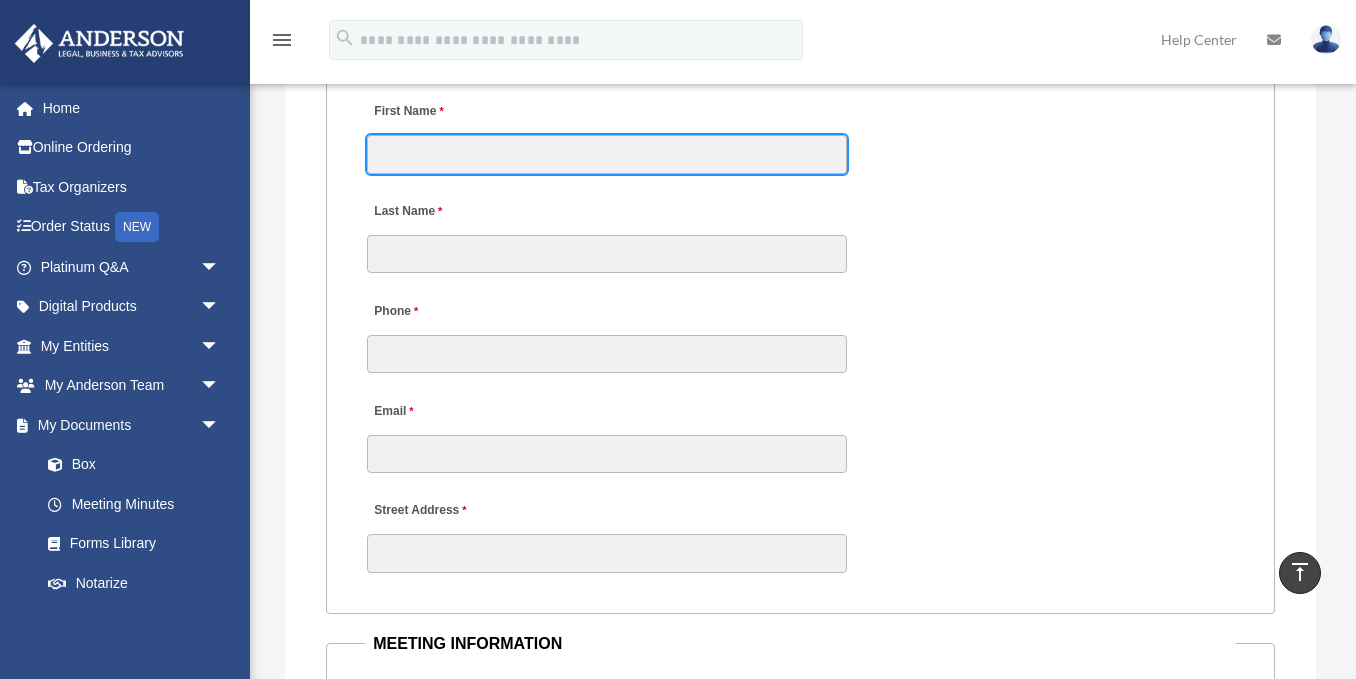 click on "First Name" at bounding box center [607, 154] 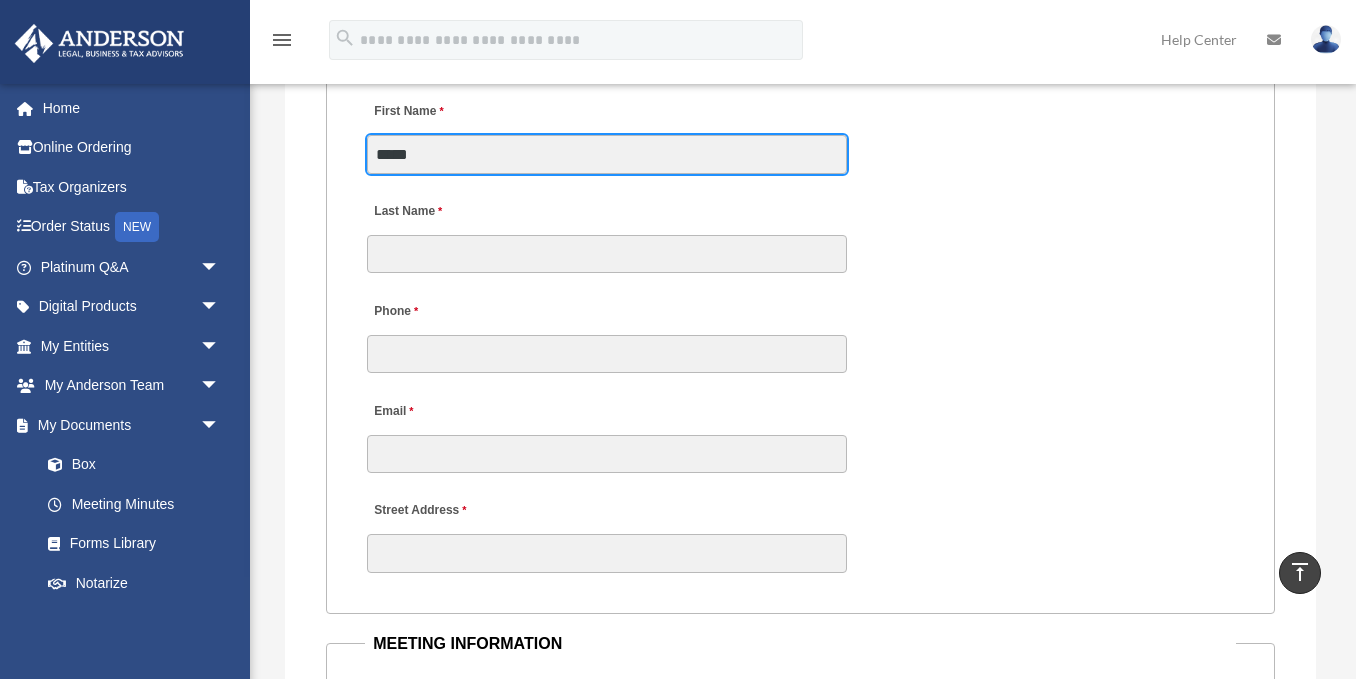type on "*****" 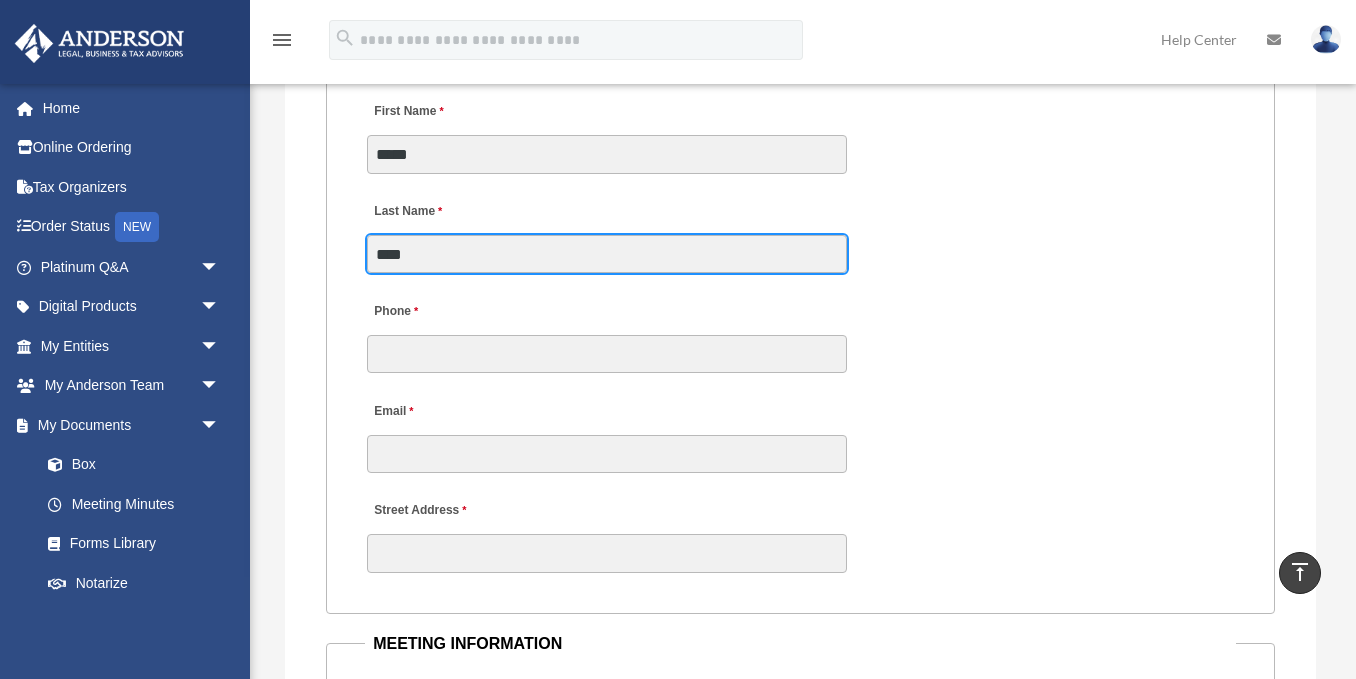 type on "****" 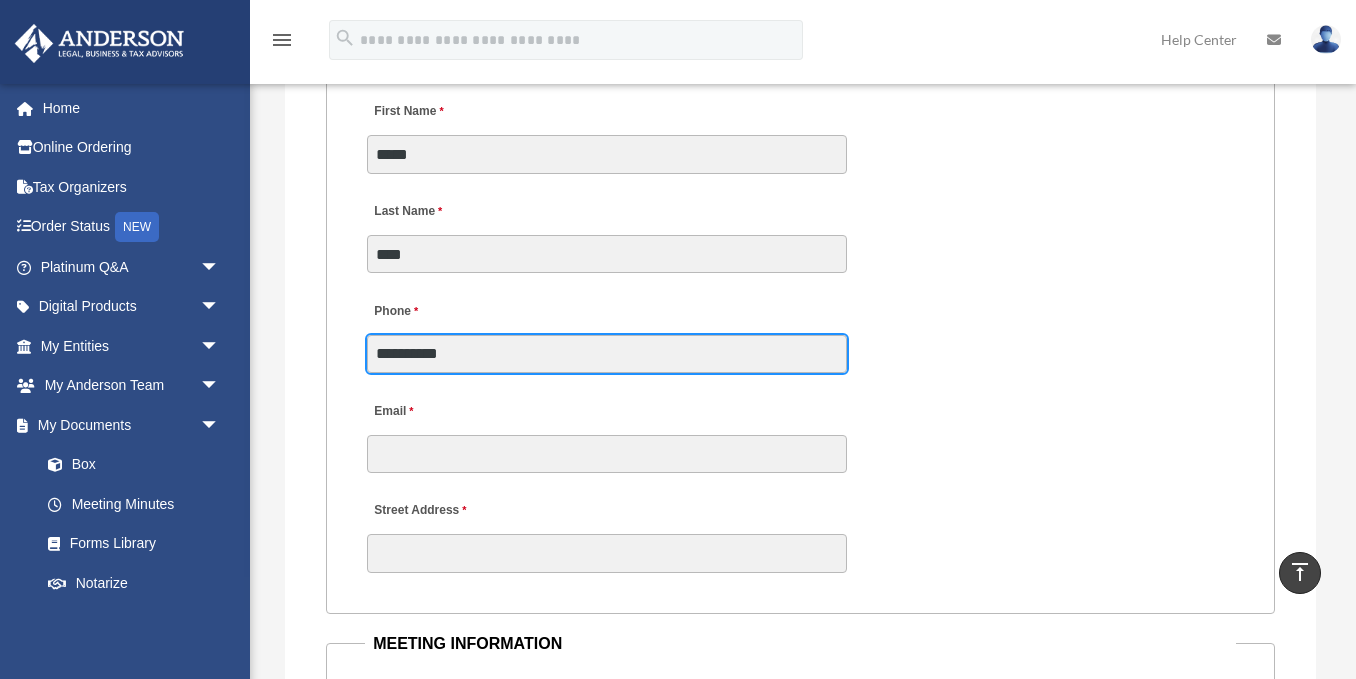 type on "**********" 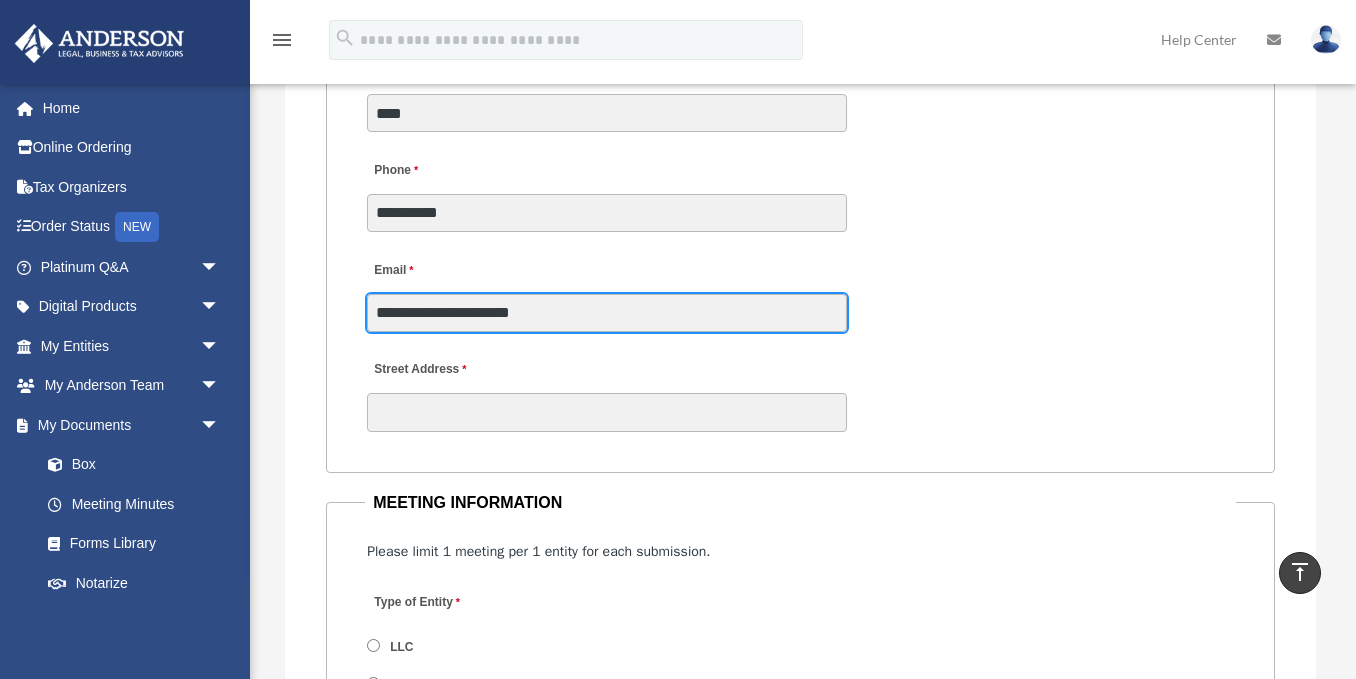 scroll, scrollTop: 2331, scrollLeft: 0, axis: vertical 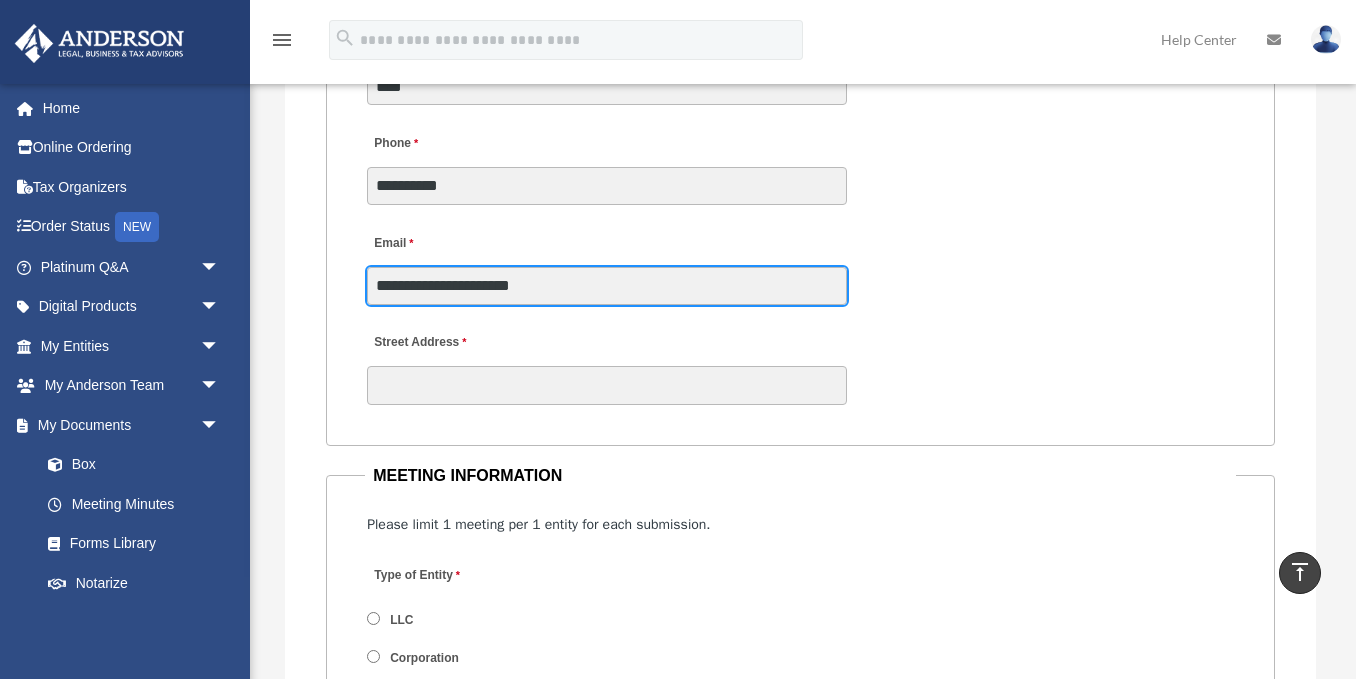 type on "**********" 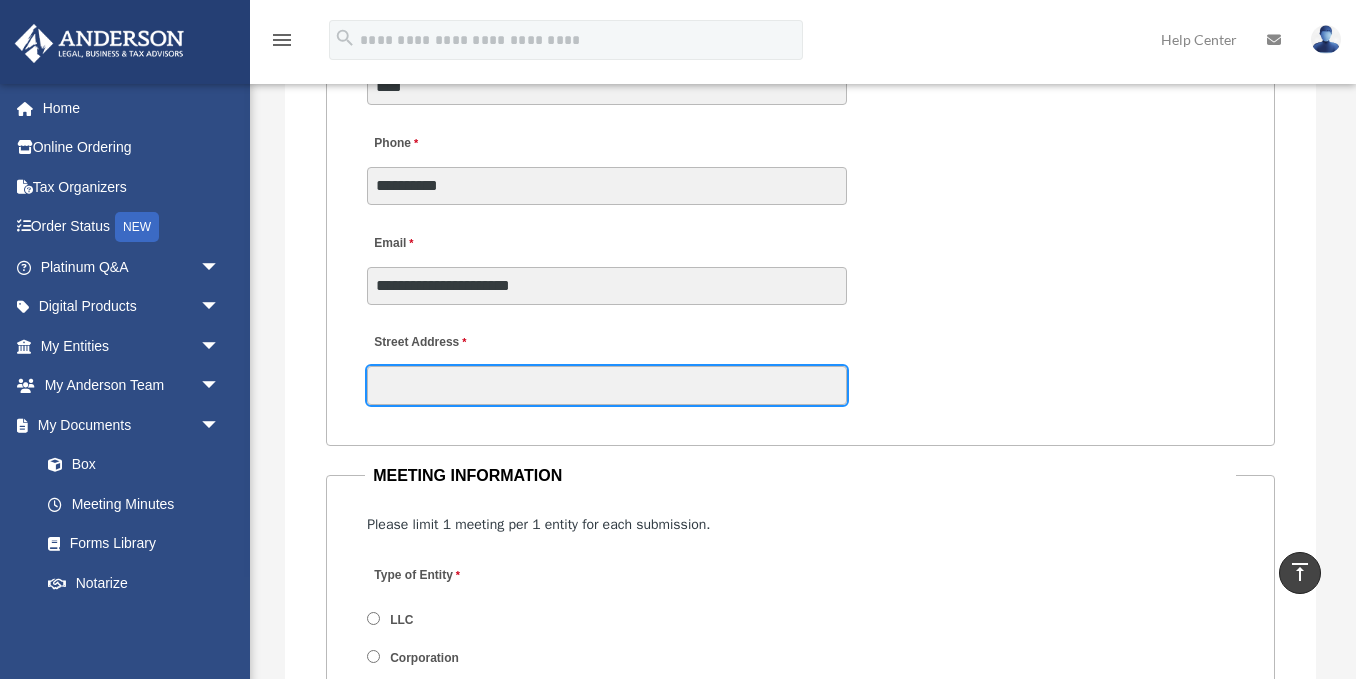 click on "Street Address" at bounding box center [607, 385] 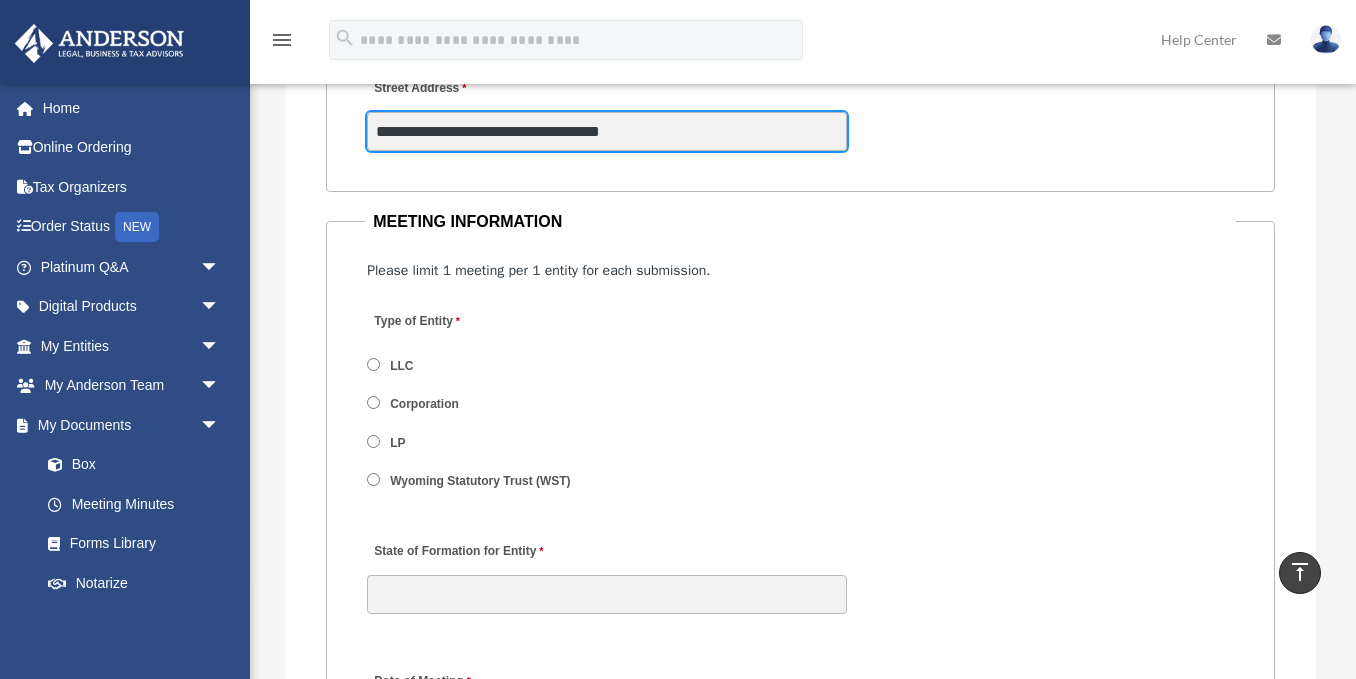 scroll, scrollTop: 2615, scrollLeft: 0, axis: vertical 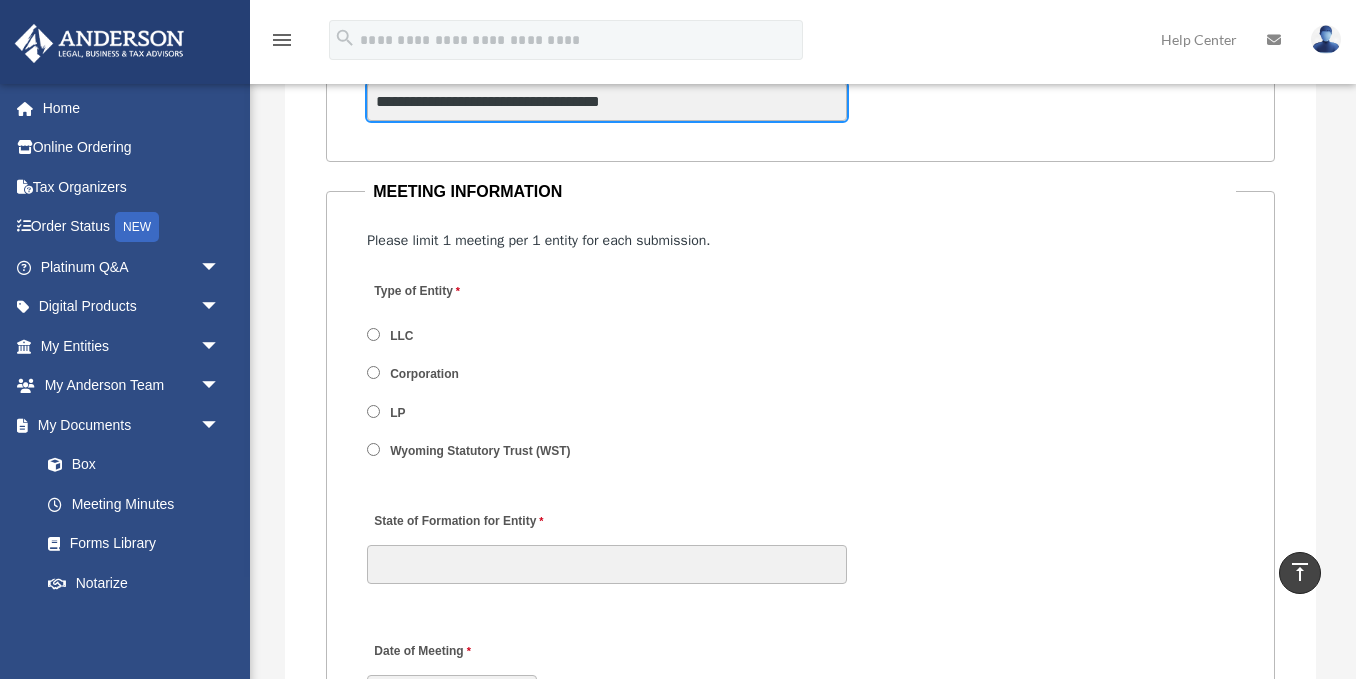 type on "**********" 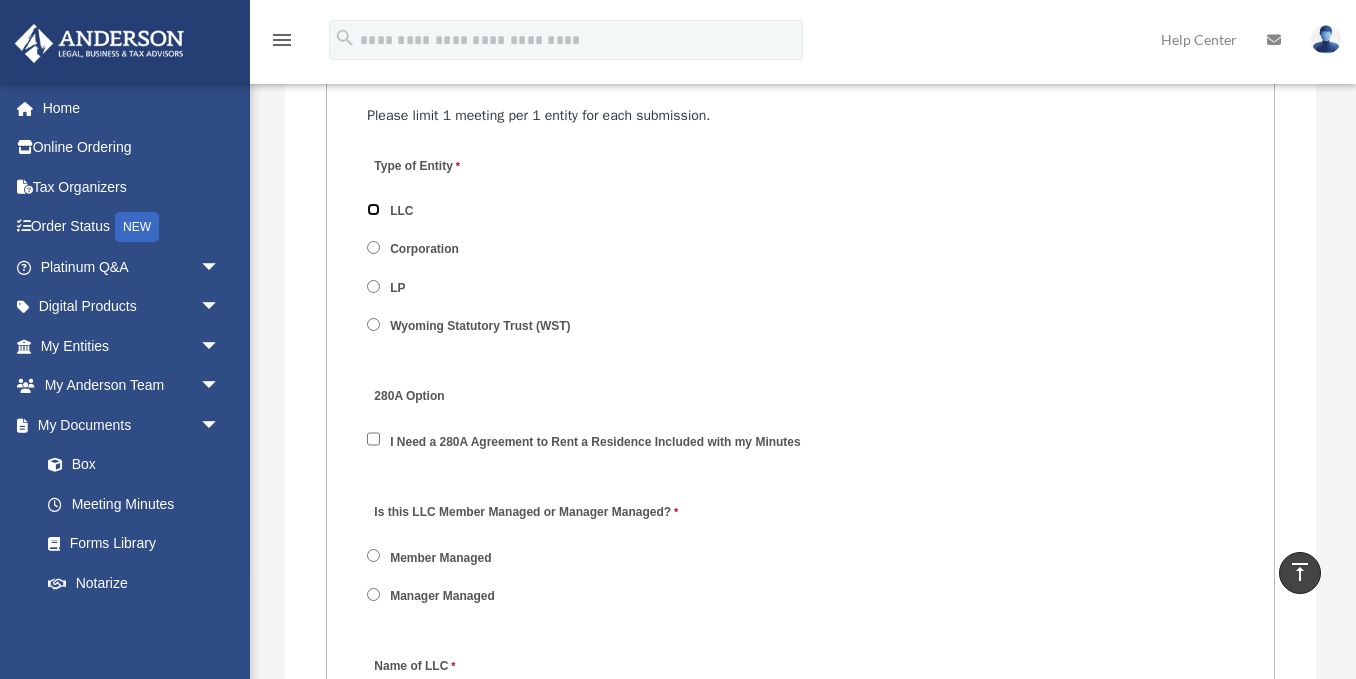 scroll, scrollTop: 2754, scrollLeft: 0, axis: vertical 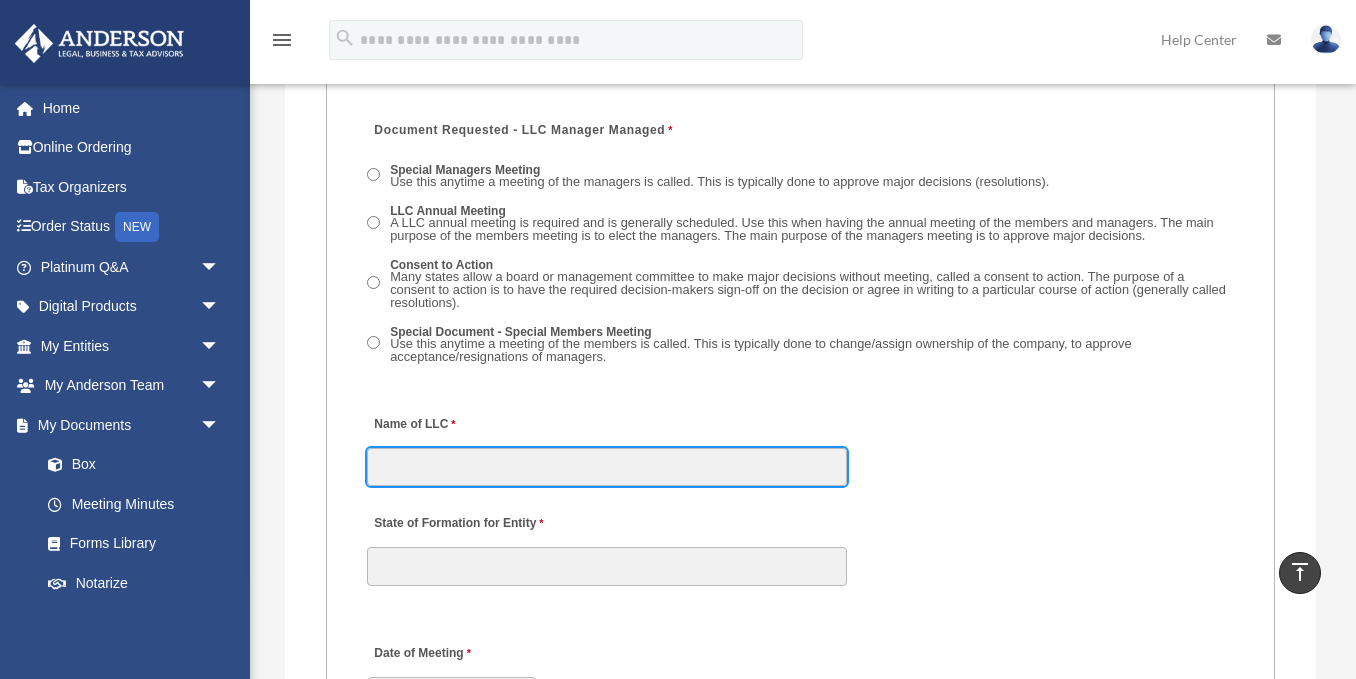 click on "Name of LLC" at bounding box center [607, 467] 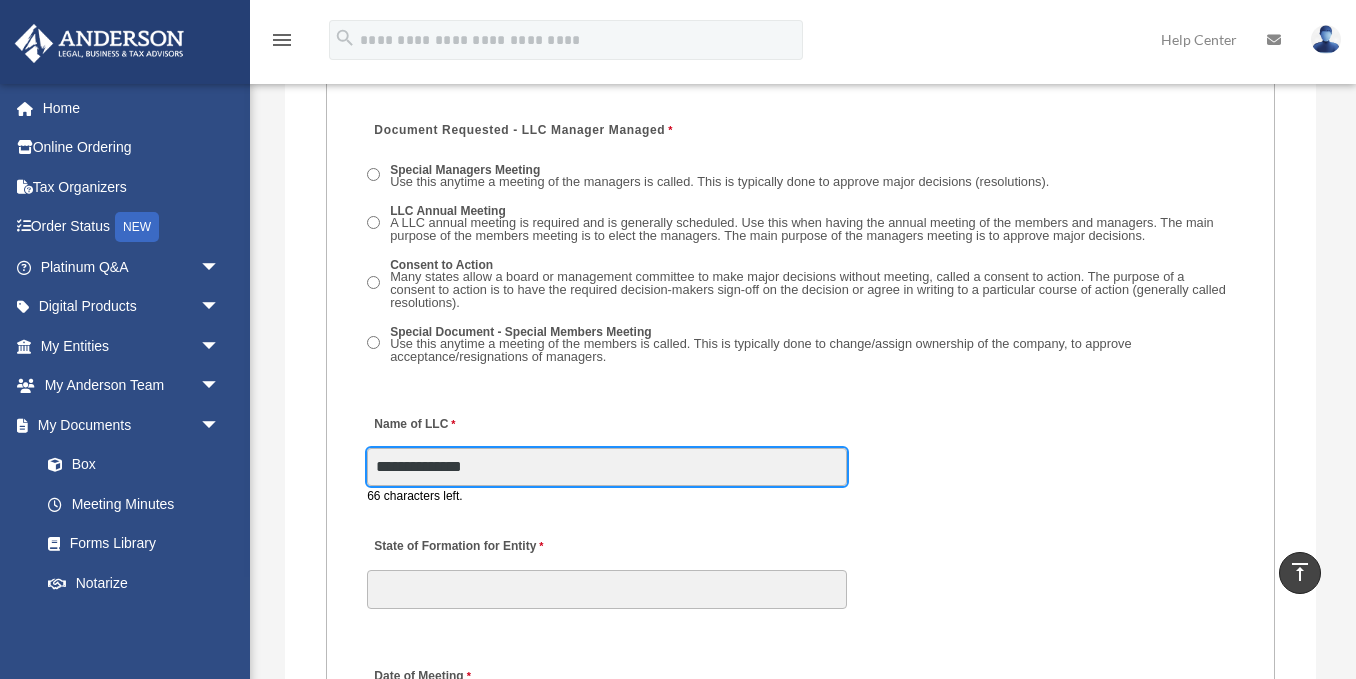 click on "**********" at bounding box center (607, 467) 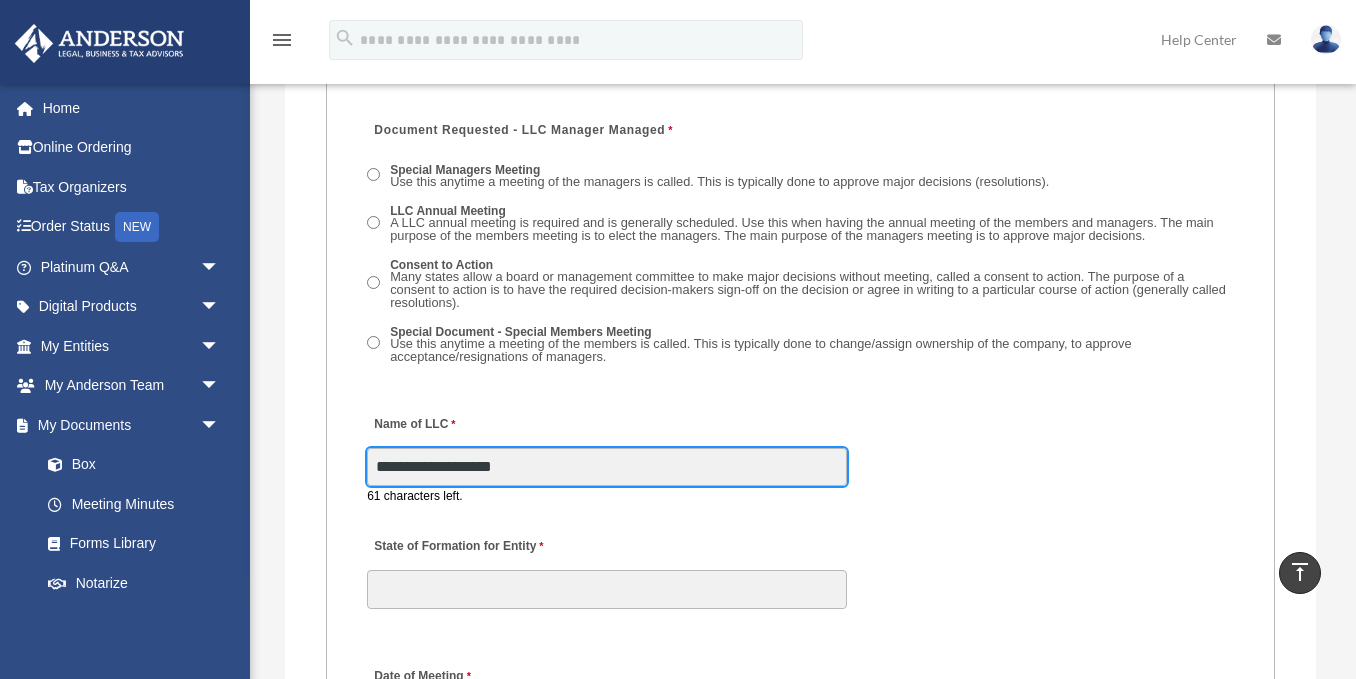 type on "**********" 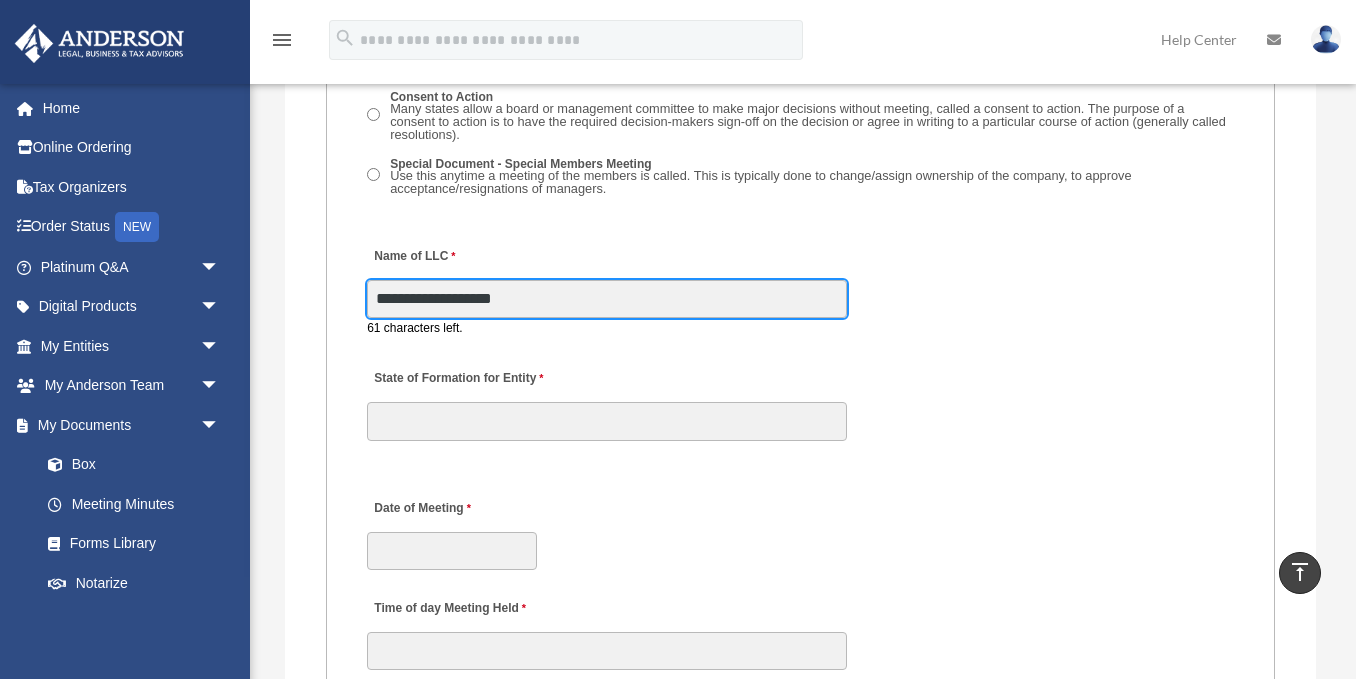 scroll, scrollTop: 3465, scrollLeft: 0, axis: vertical 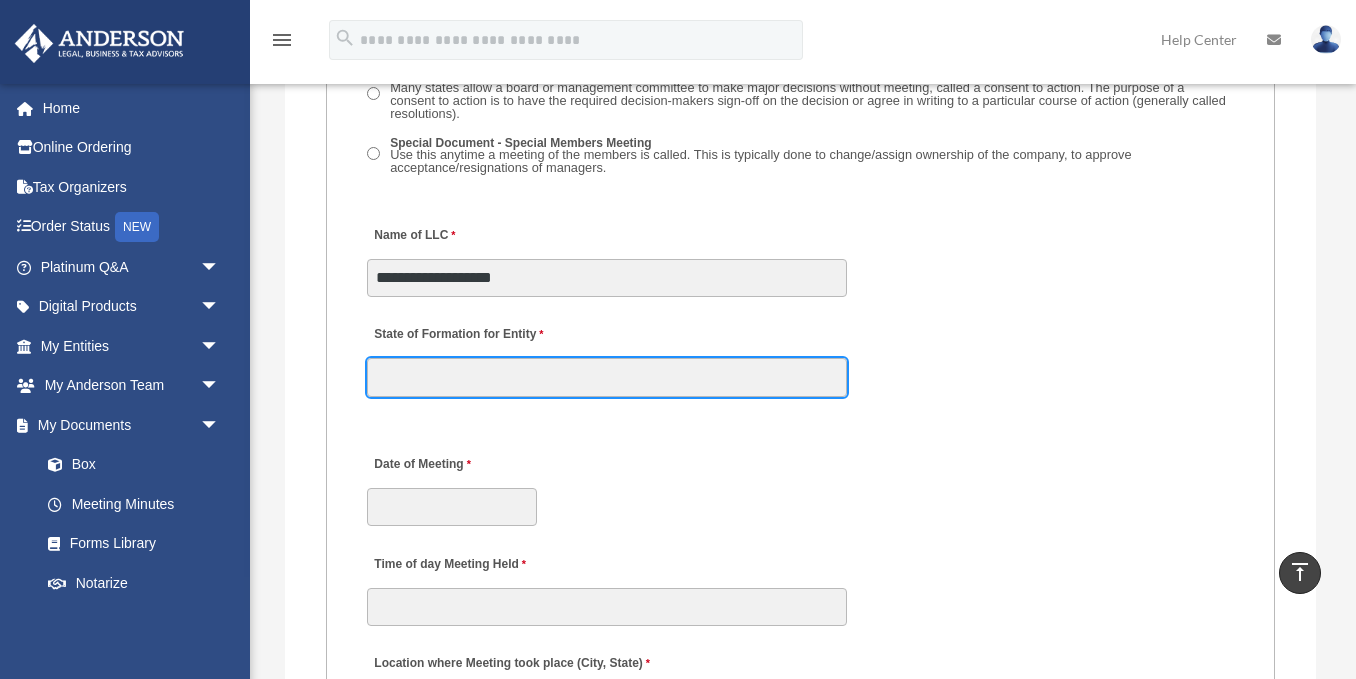 click on "MEETING INFORMATION
Please limit 1 meeting per 1 entity for each submission.
Type of Entity LLC Corporation LP Wyoming Statutory Trust (WST)
280A Option I Need a 280A Agreement to Rent a Residence Included with my Minutes
The 280A Option should only be checked if the LLC is Taxed as a C or S Corporation
WST Option Special Trustees Meeting
Use this when a meeting of trustees is called for a Wyoming Statutory Trust. Please note that technically there are no requirements for meetings in a WST so there are no annual meetings, just trustee meetings.
Name of Wyoming Statutory Trust
I need a Valuation Worksheet included with my minutes
Is this LLC Member Managed or Manager Managed? Member Managed Manager Managed
Document Requested - LLC Member Managed Special Members Meeting LLC Annual Meeting Consent to Action
Document Requested - LLC Manager Managed Special Managers Meeting LLC Annual Meeting Consent to Action Special Document - Special Members Meeting" at bounding box center [800, 749] 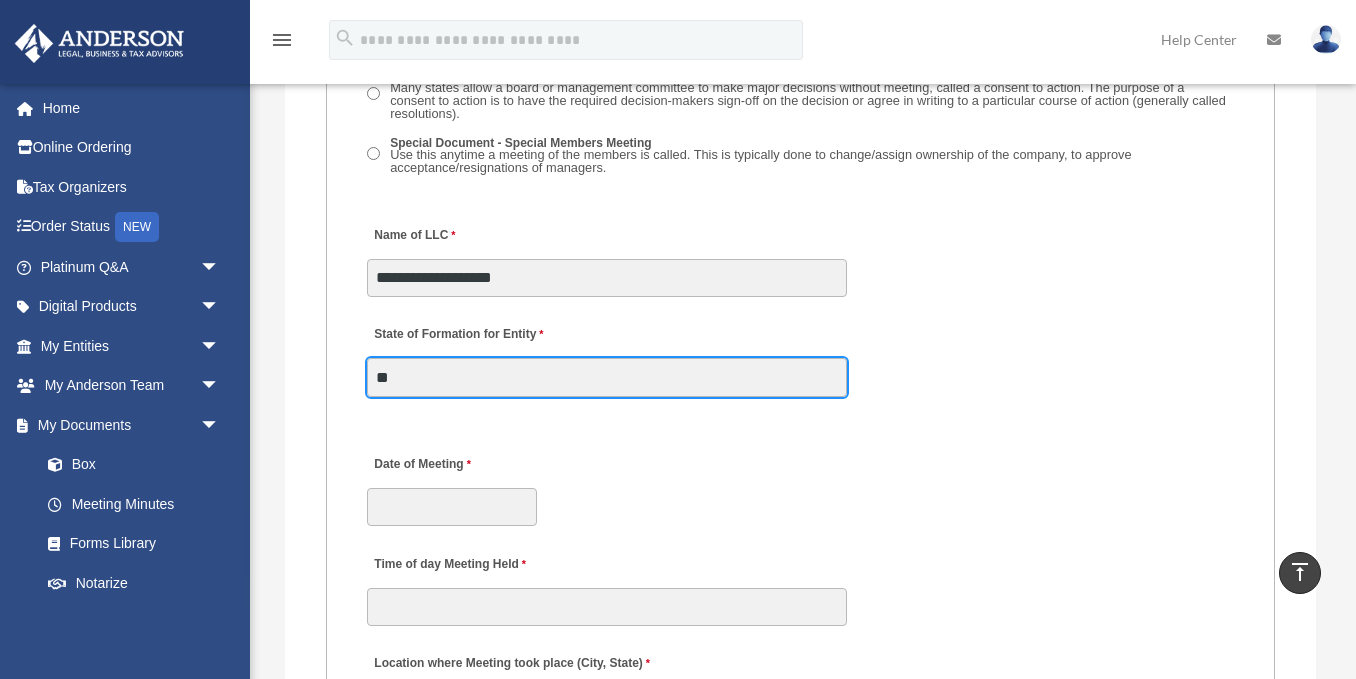 type on "*******" 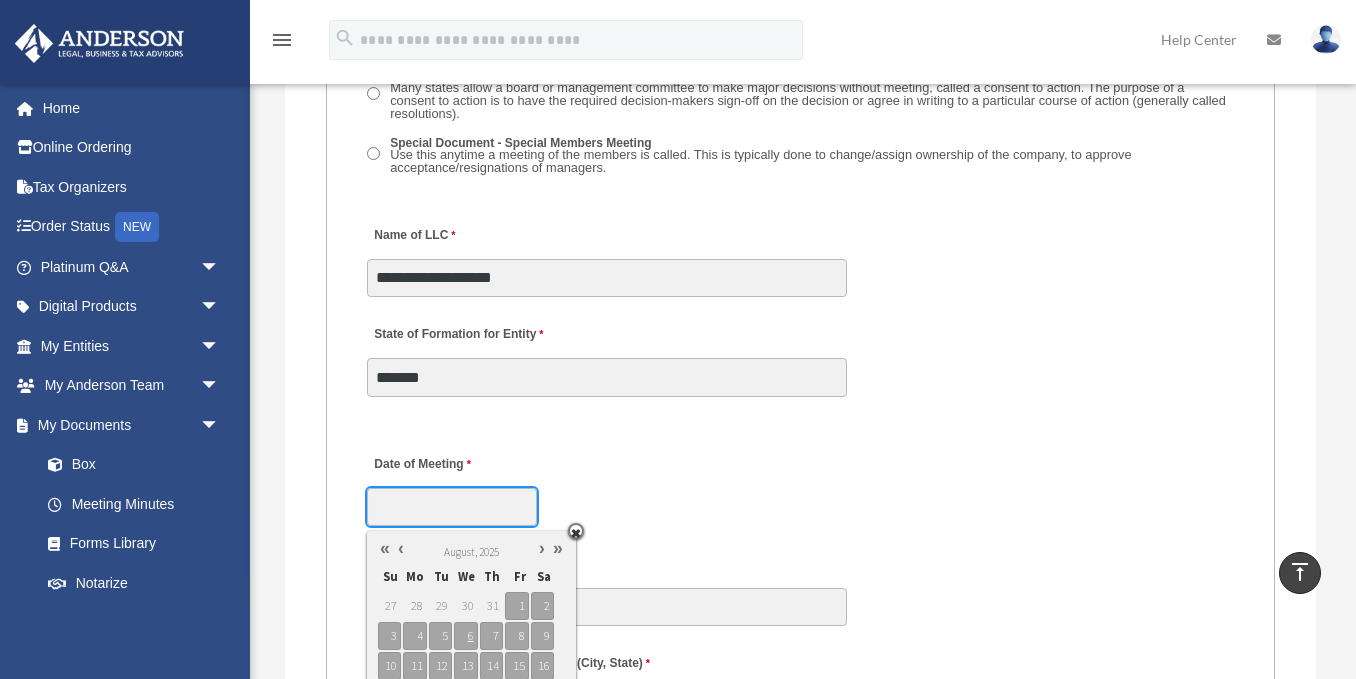 click on "Date of Meeting" at bounding box center (452, 507) 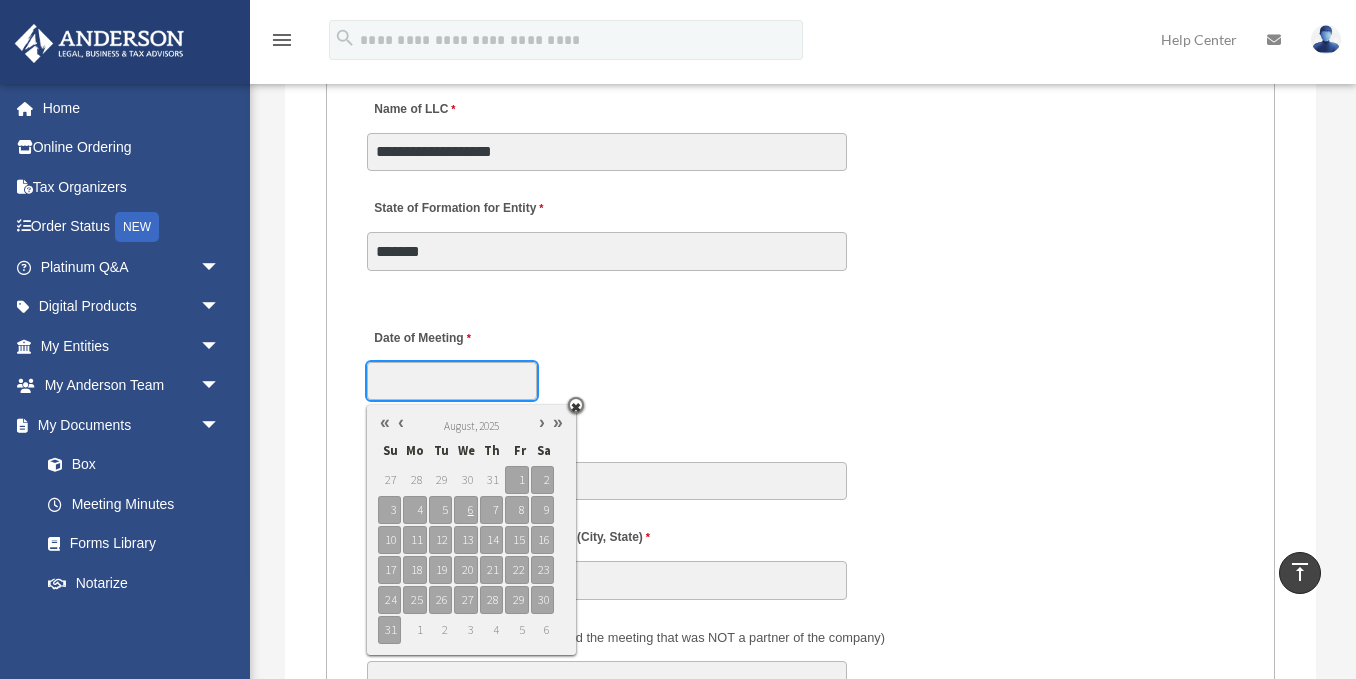 scroll, scrollTop: 3620, scrollLeft: 0, axis: vertical 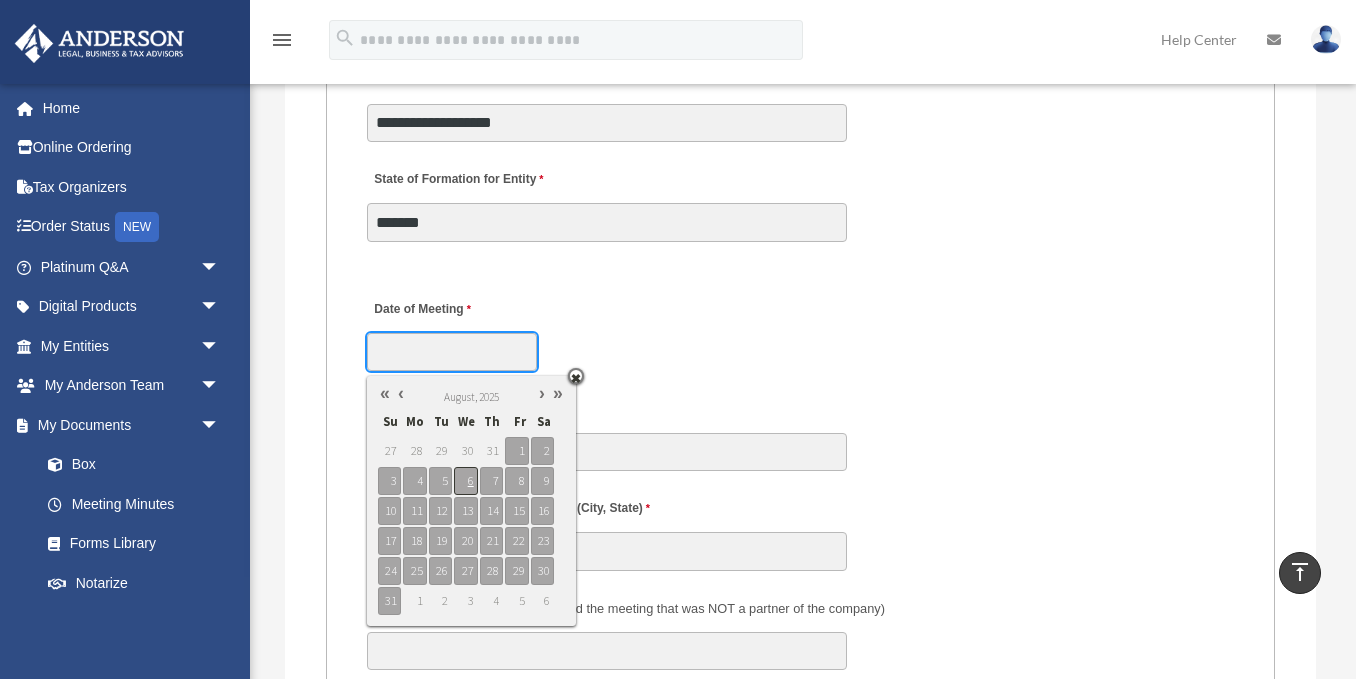 type on "**********" 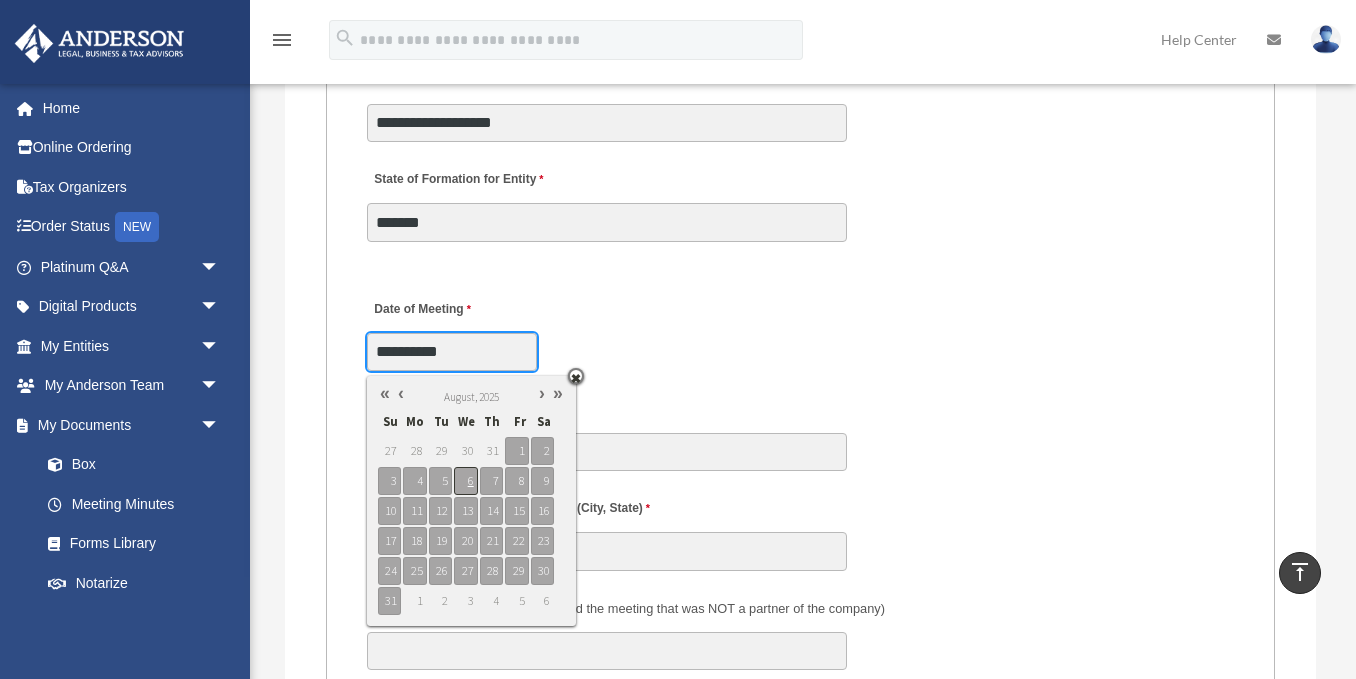 click on "6" at bounding box center [465, 481] 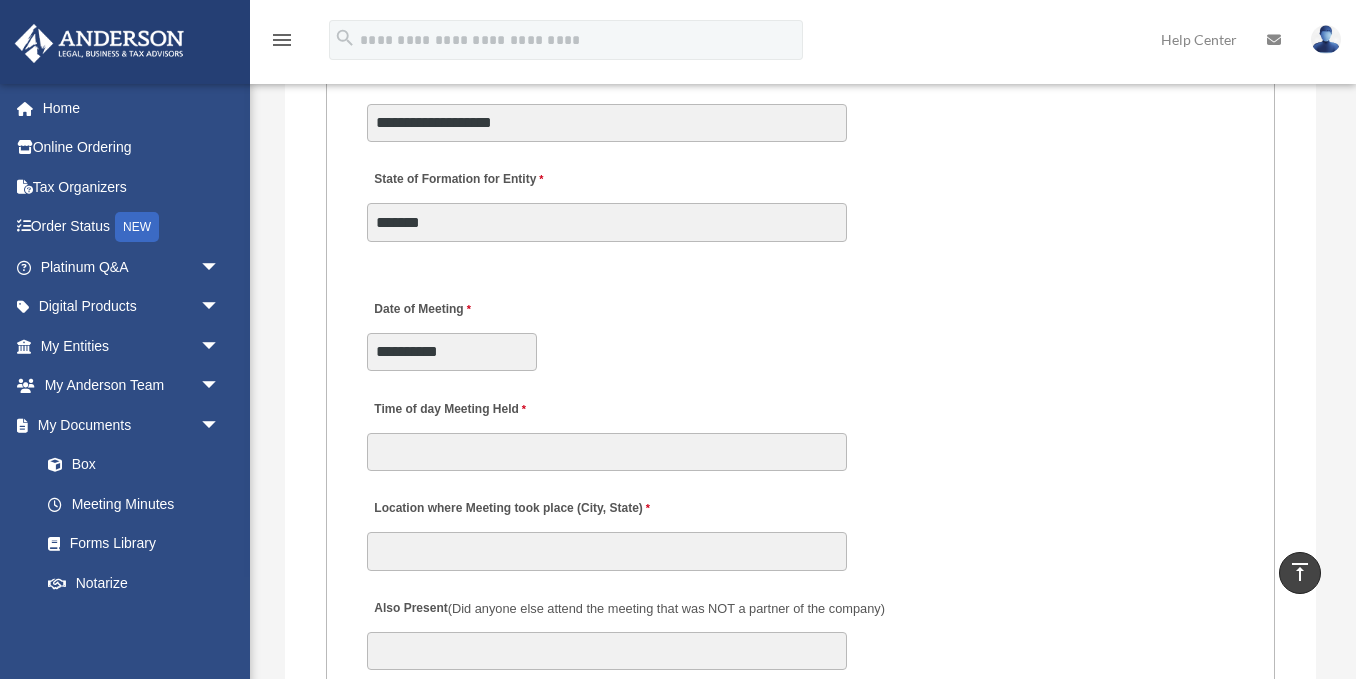 click on "**********" at bounding box center (800, 329) 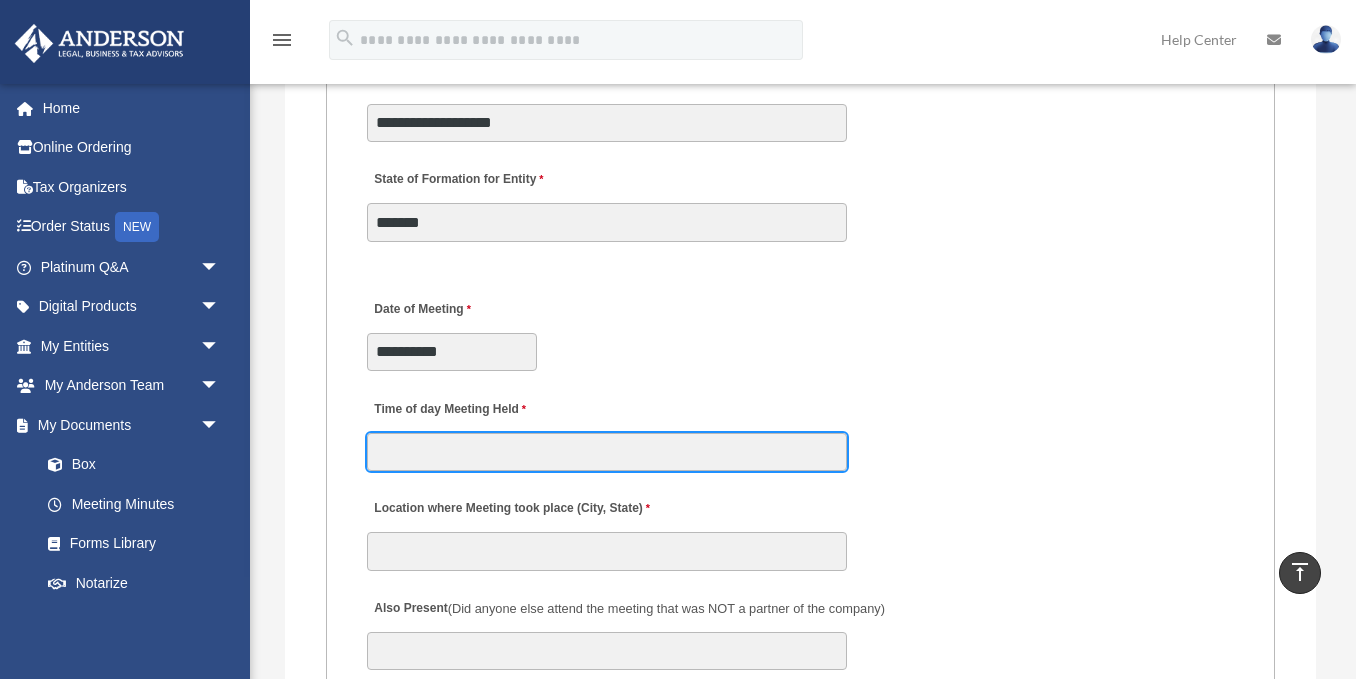 click on "Time of day Meeting Held" at bounding box center (607, 452) 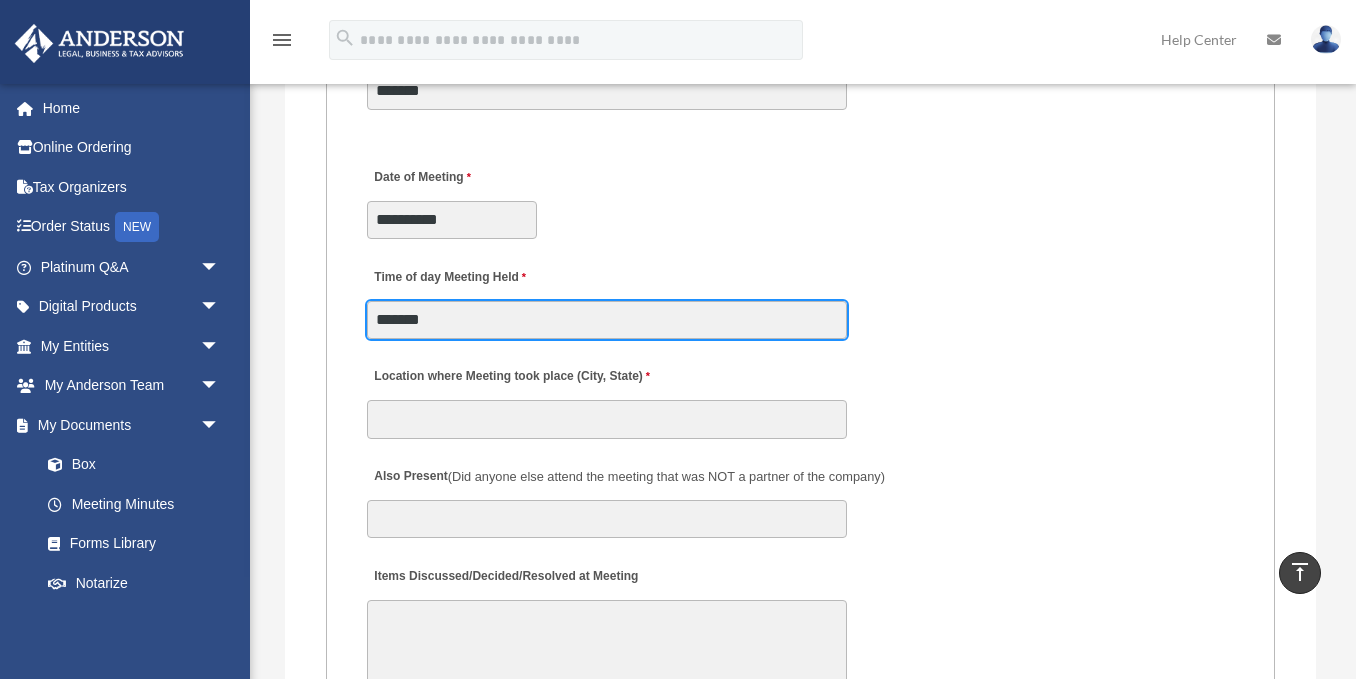 scroll, scrollTop: 3770, scrollLeft: 0, axis: vertical 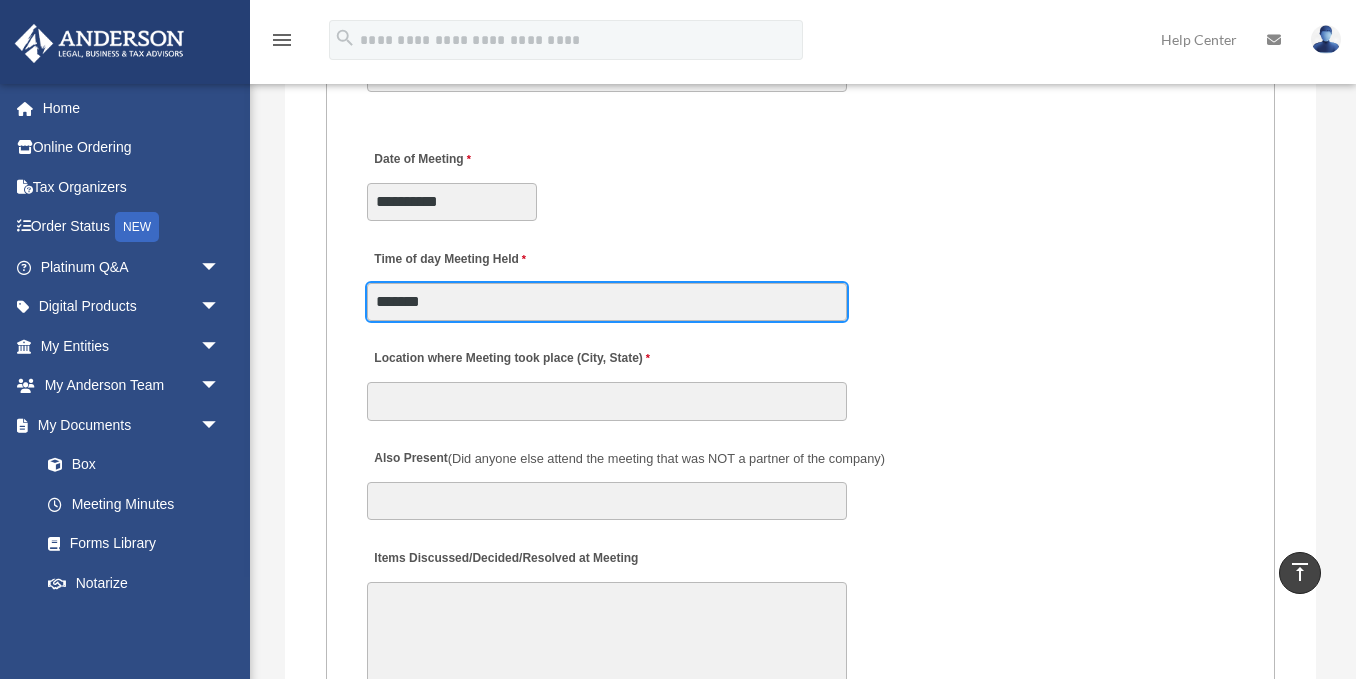 type on "*******" 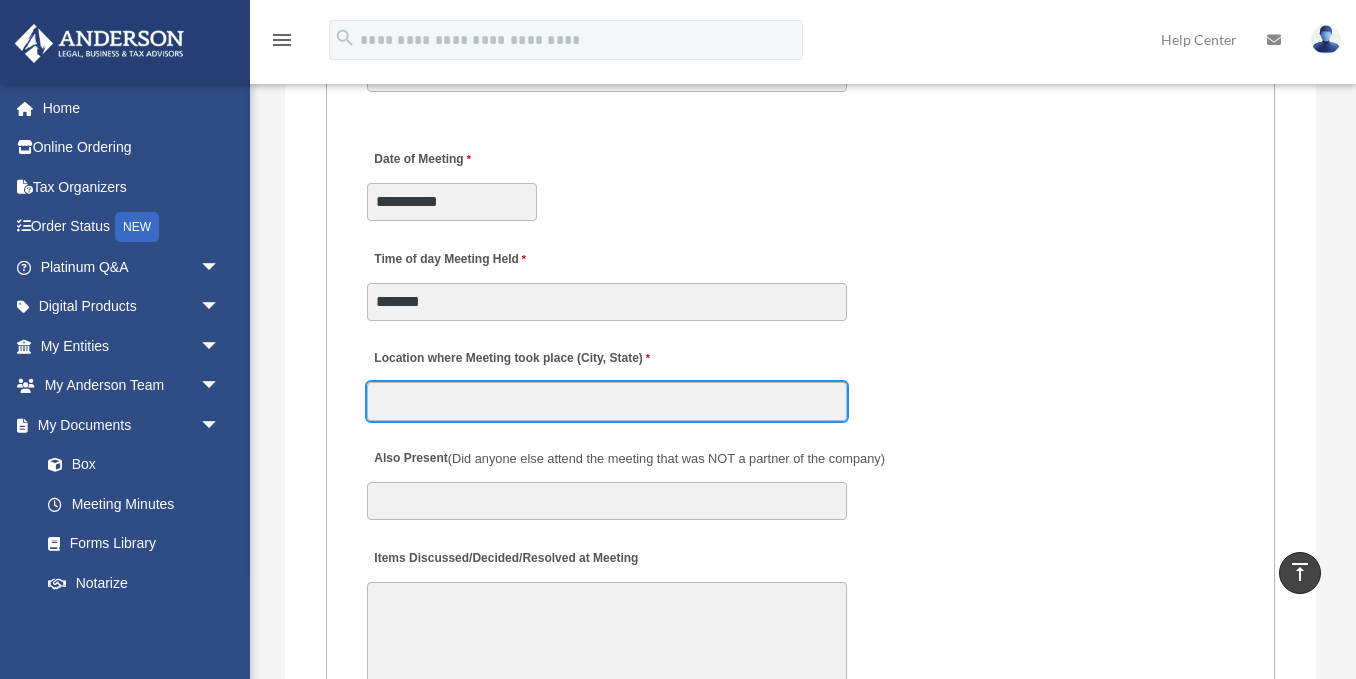 click on "Location where Meeting took place (City, State)" at bounding box center (607, 401) 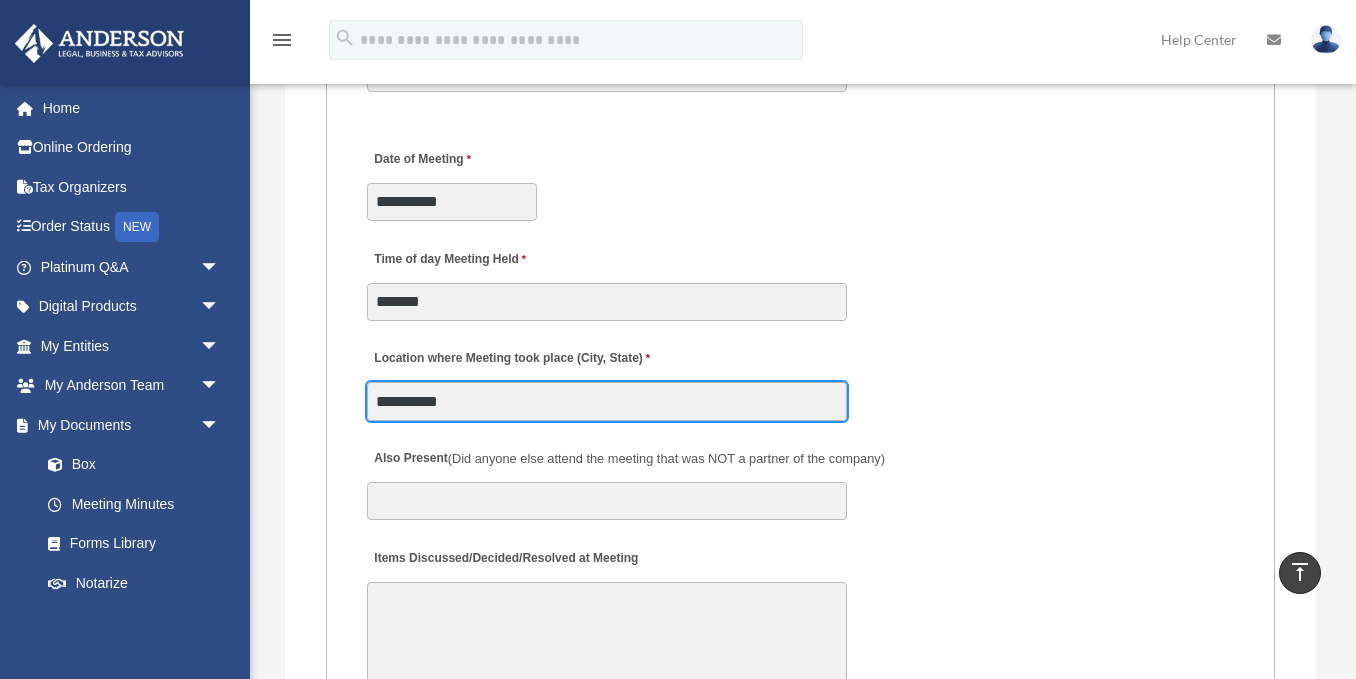 type on "**********" 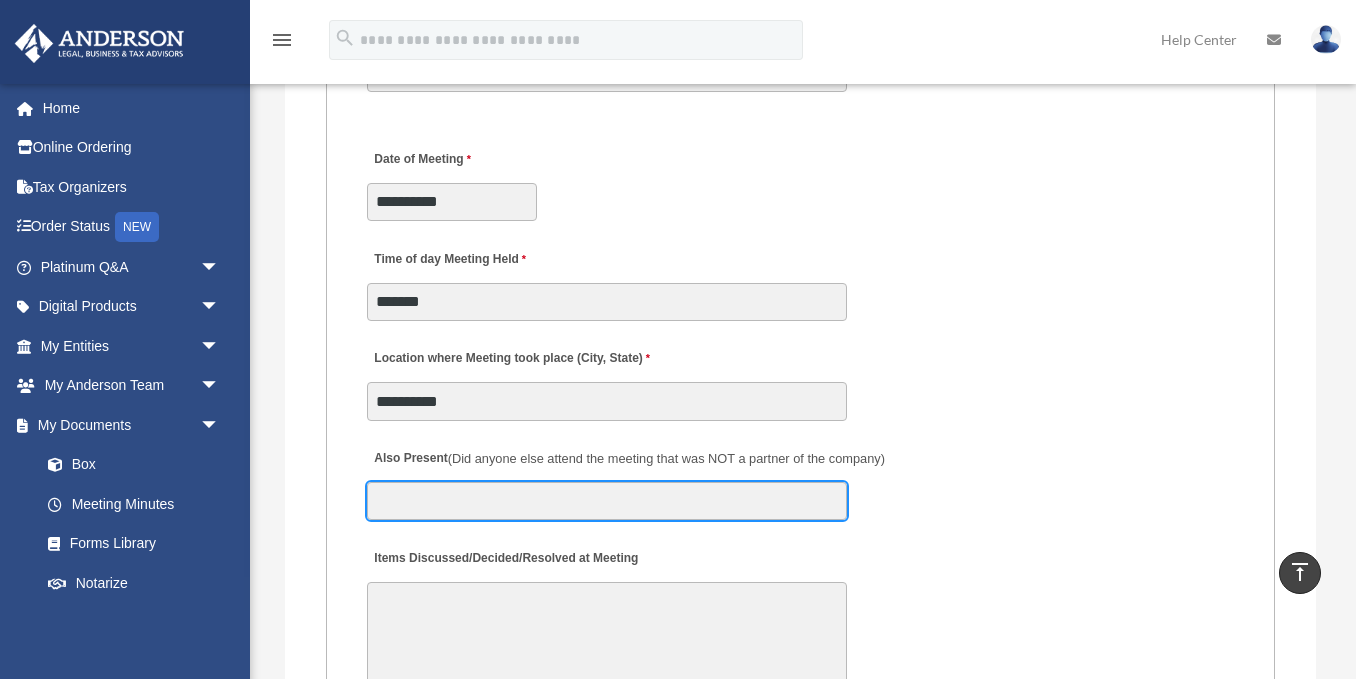 click on "Also Present  (Did anyone else attend the meeting that was NOT a partner of the company)" at bounding box center [607, 501] 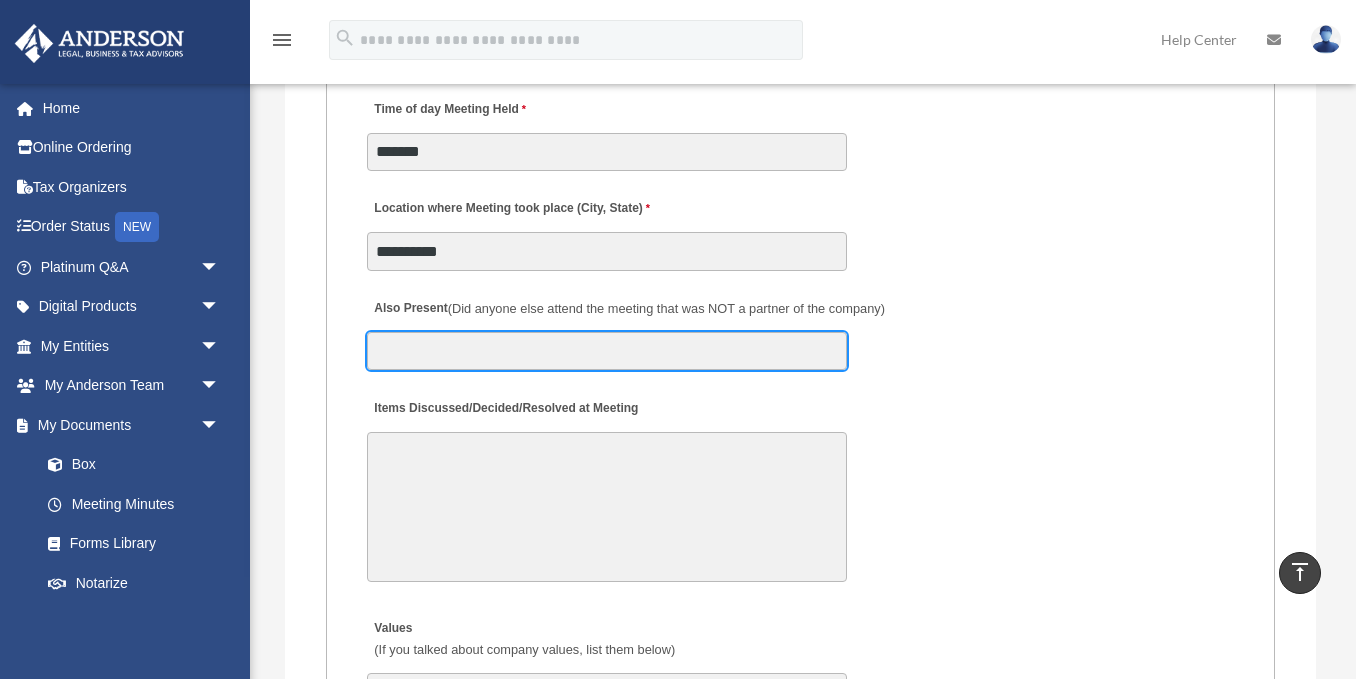 scroll, scrollTop: 3928, scrollLeft: 0, axis: vertical 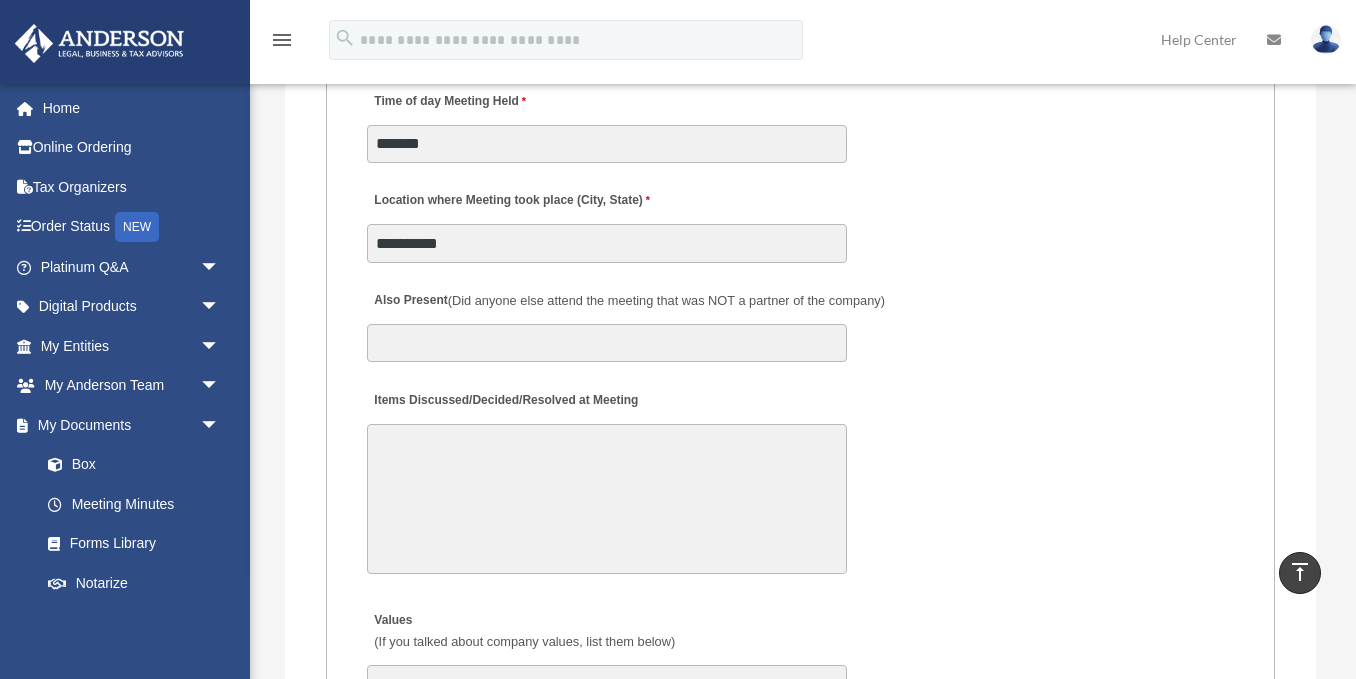 click on "Items Discussed/Decided/Resolved at Meeting 30000 characters left." at bounding box center [800, 480] 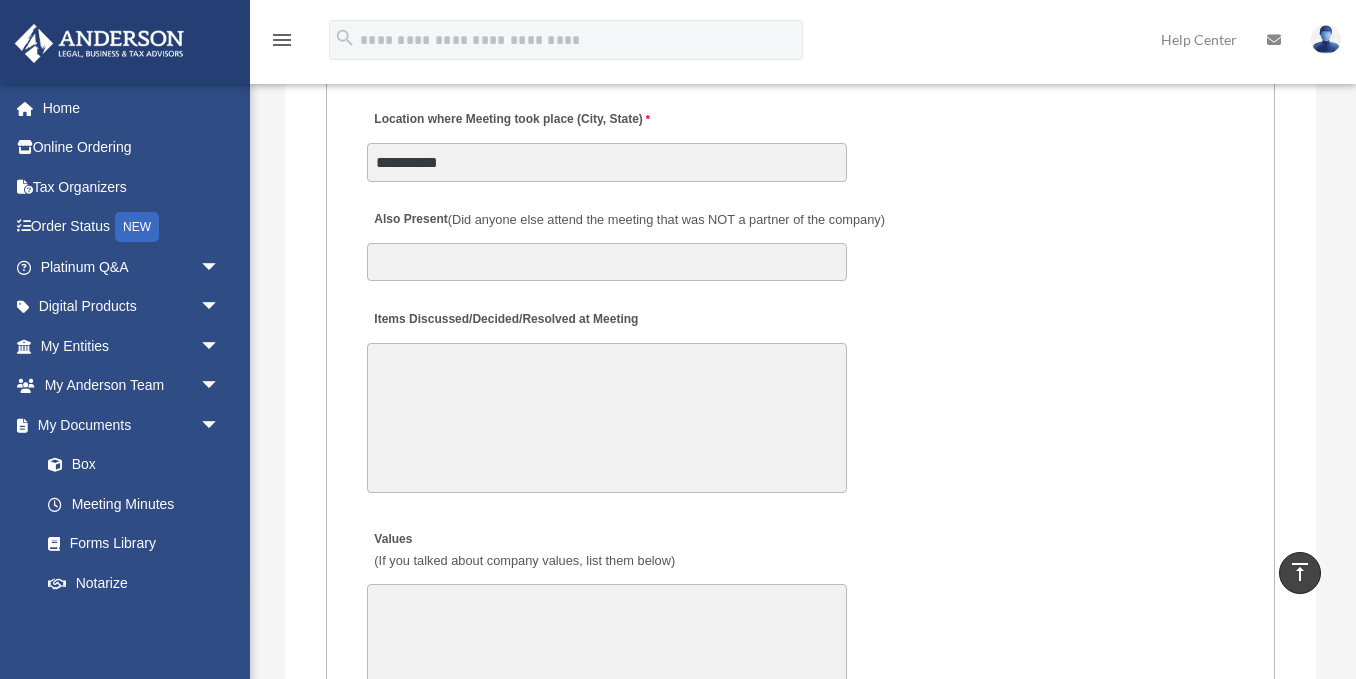 scroll, scrollTop: 4057, scrollLeft: 0, axis: vertical 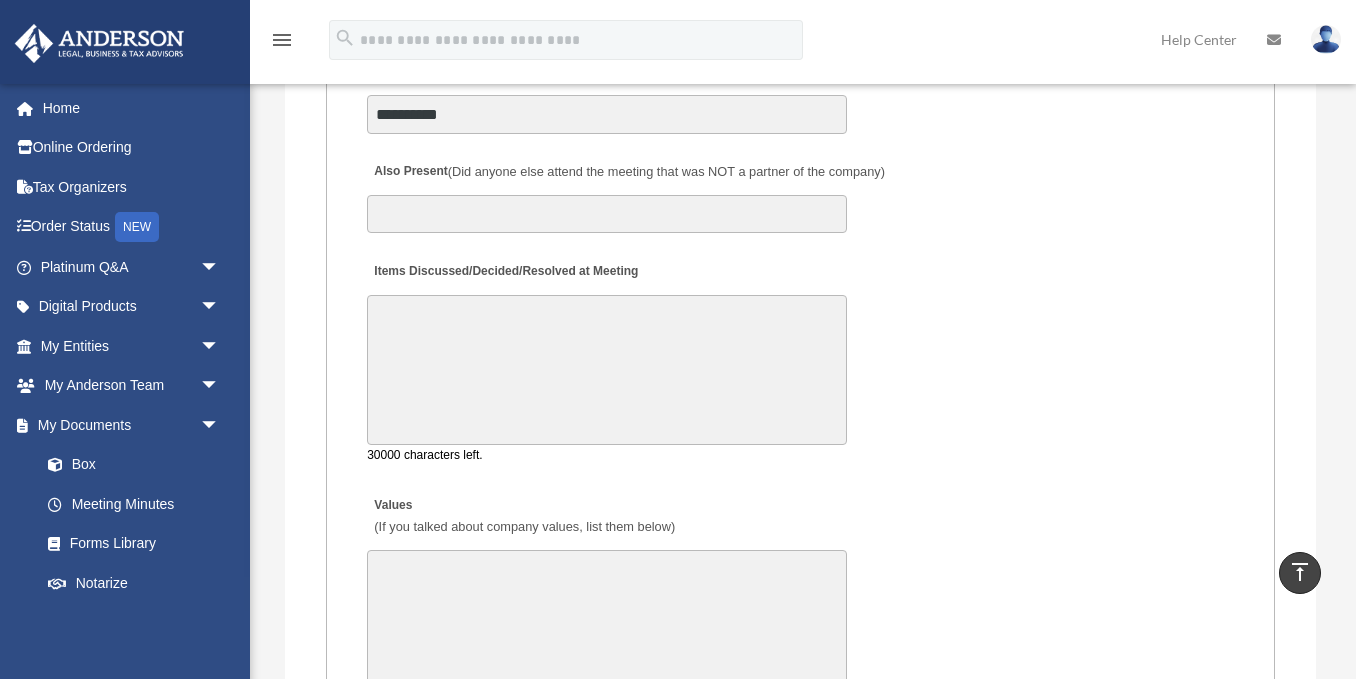 click on "Items Discussed/Decided/Resolved at Meeting" at bounding box center [607, 370] 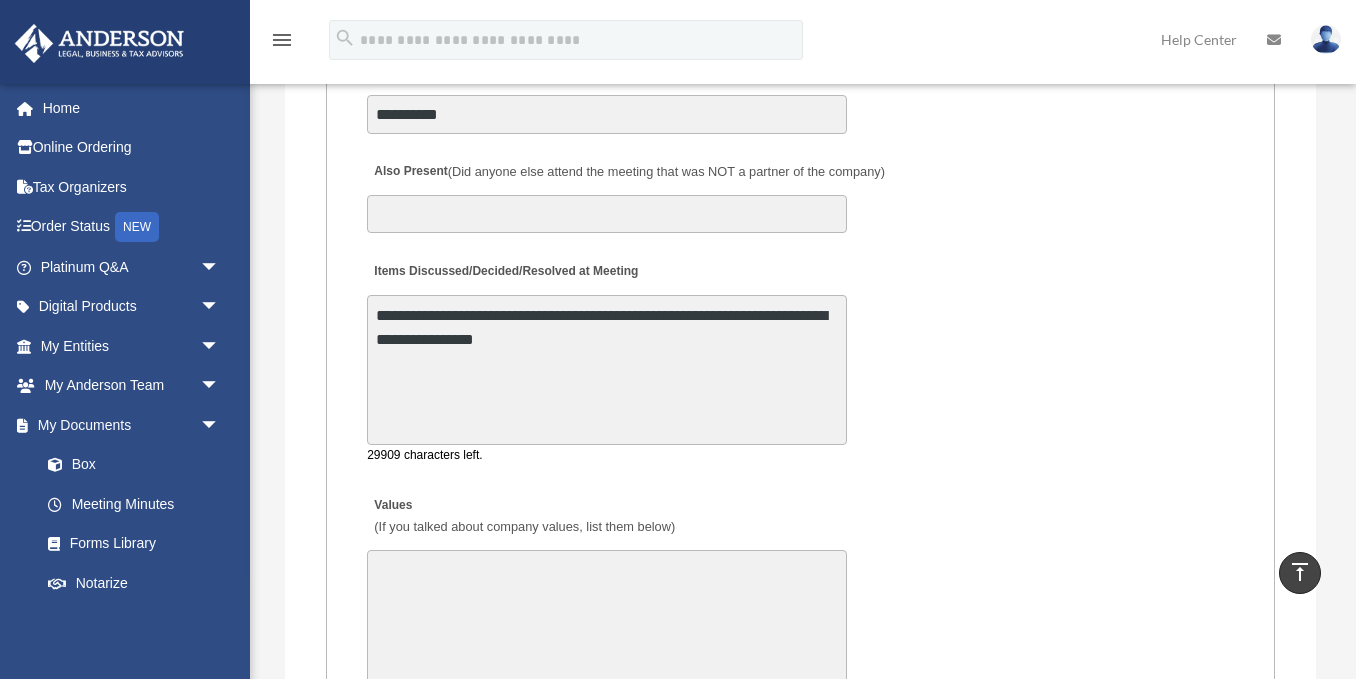 type on "**********" 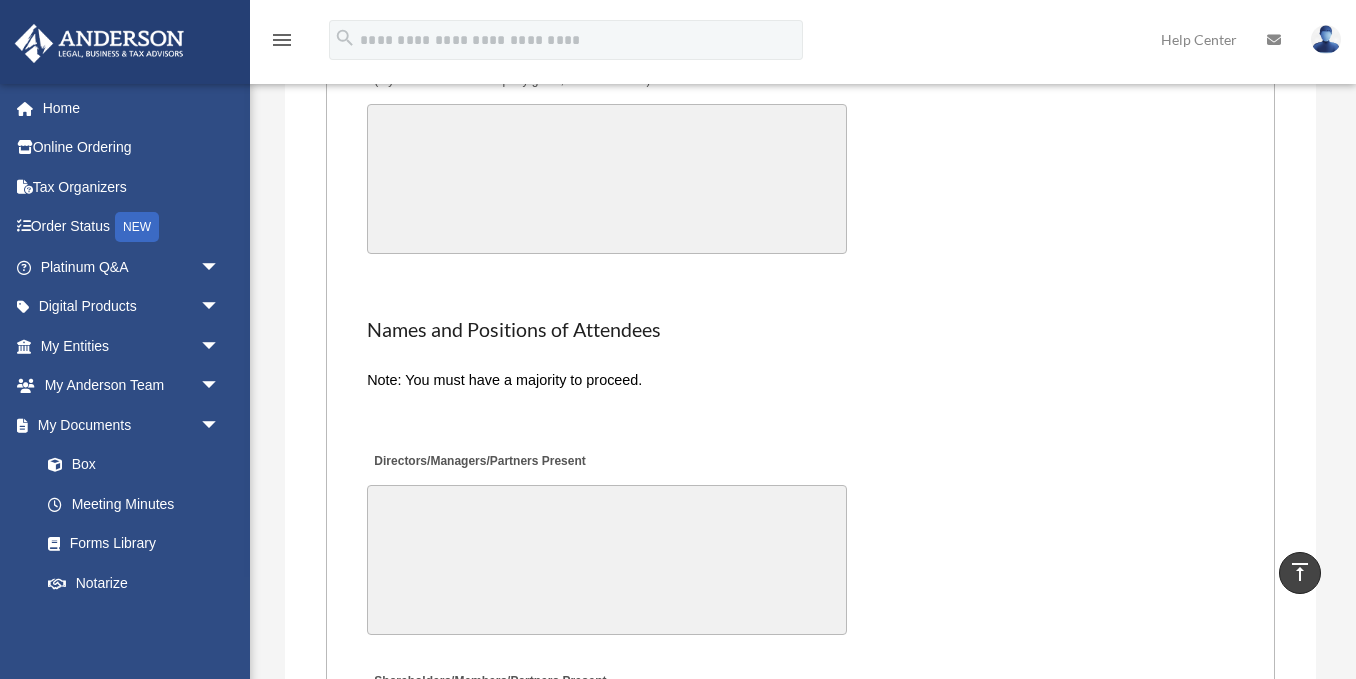 scroll, scrollTop: 4746, scrollLeft: 0, axis: vertical 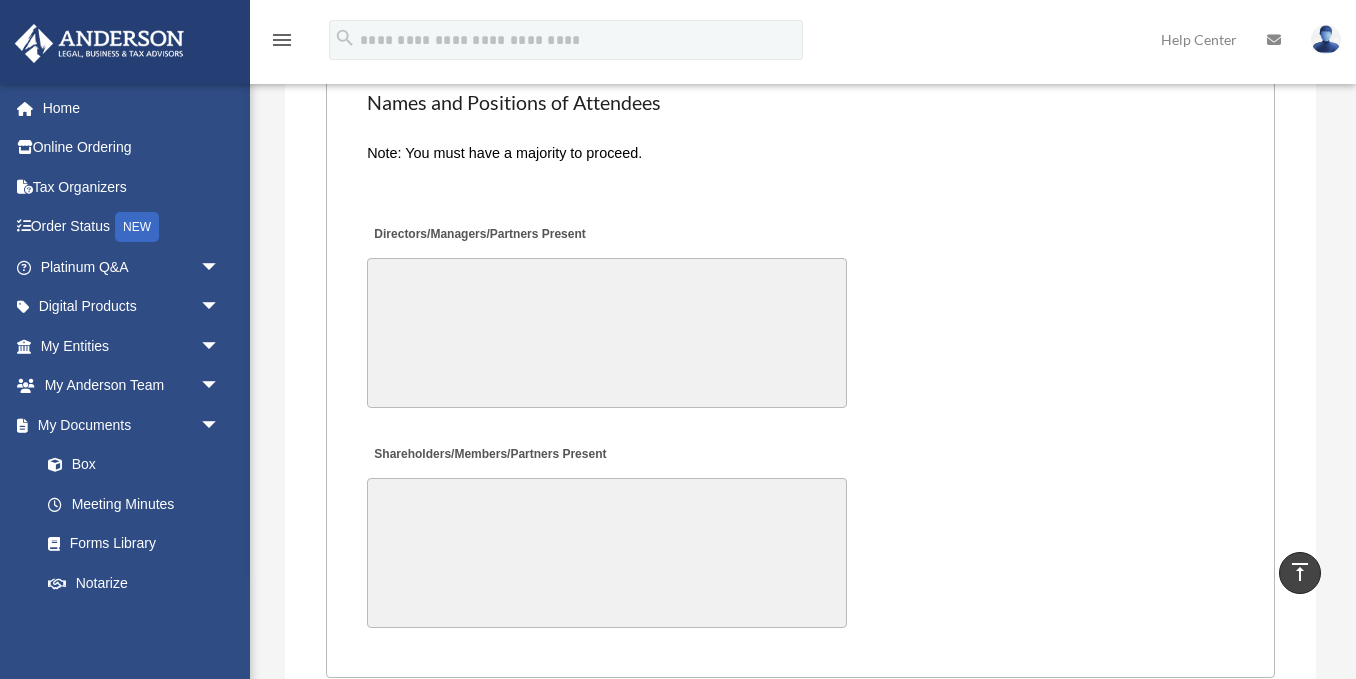 click on "Directors/Managers/Partners Present" at bounding box center [607, 333] 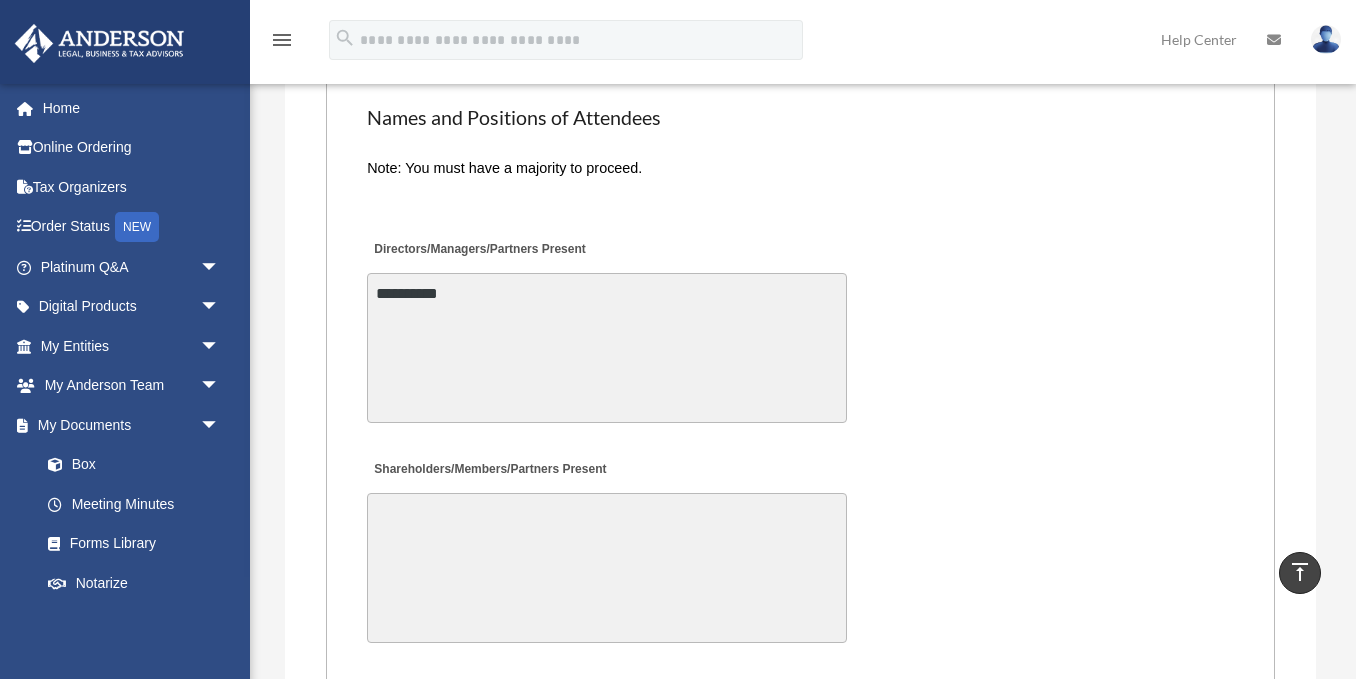type on "**********" 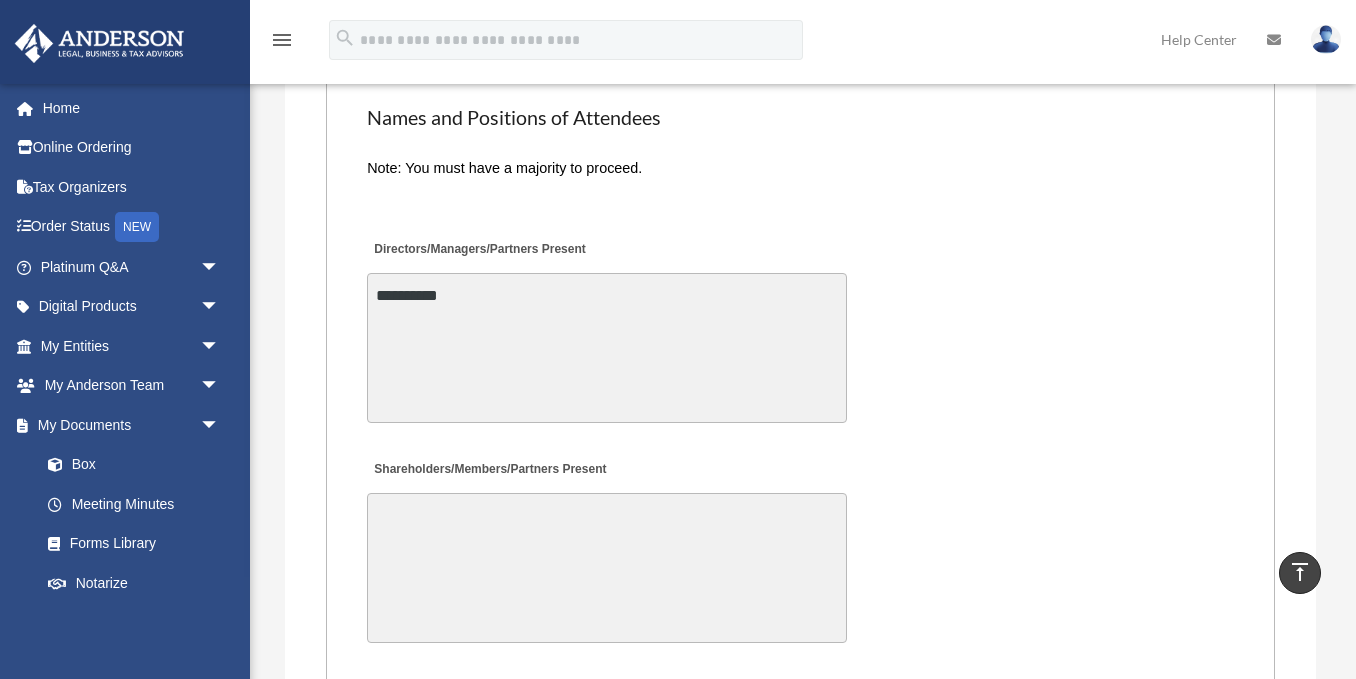 click on "Shareholders/Members/Partners Present" at bounding box center [607, 568] 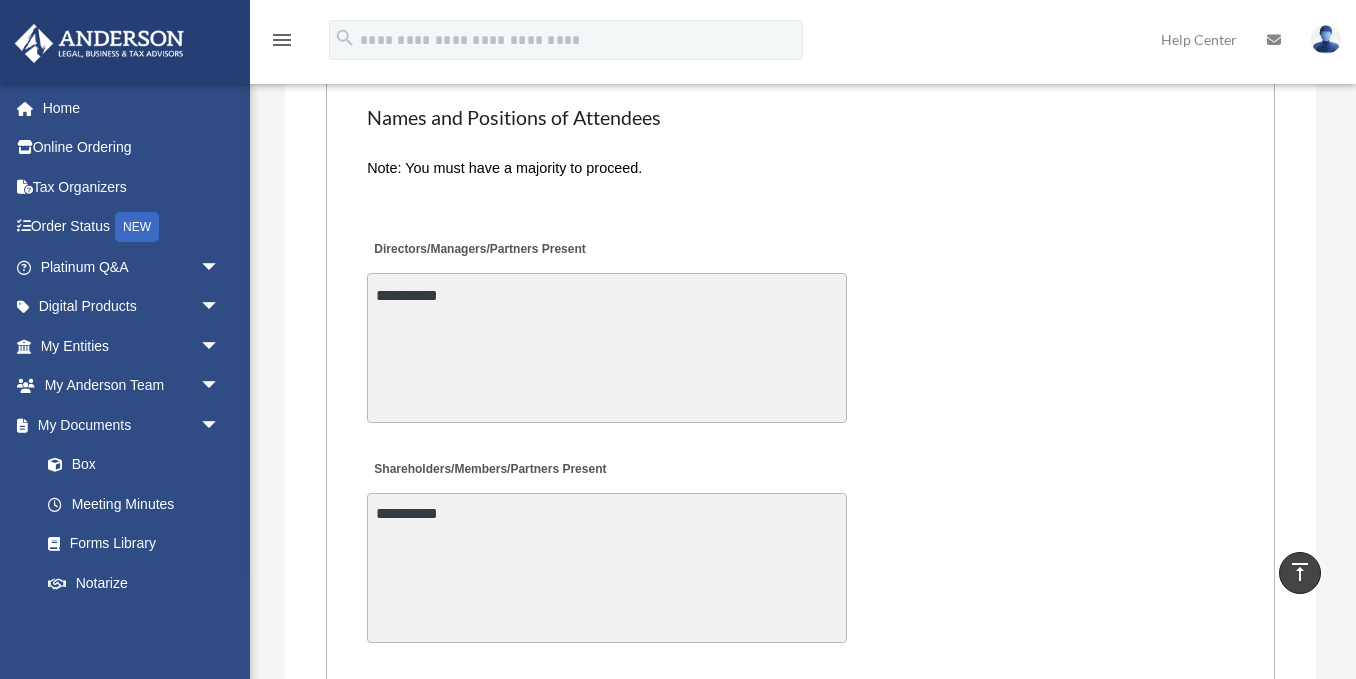 type on "**********" 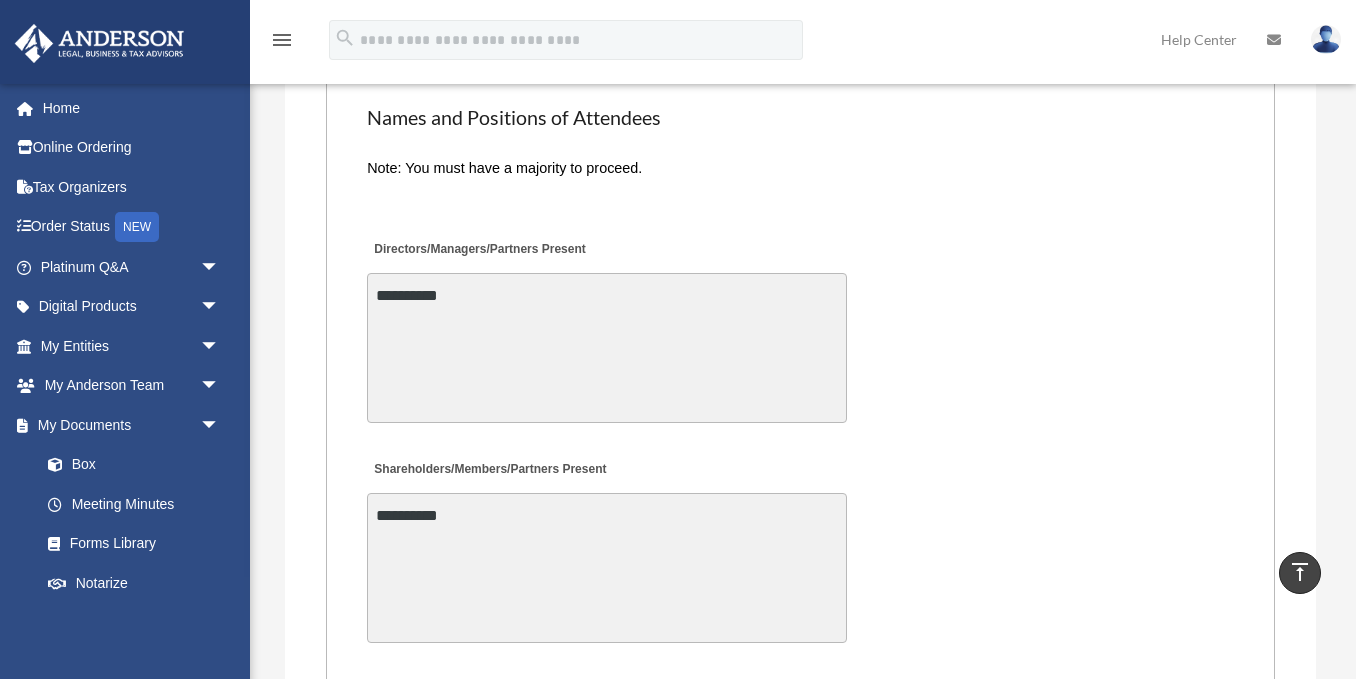click on "**********" at bounding box center (800, 550) 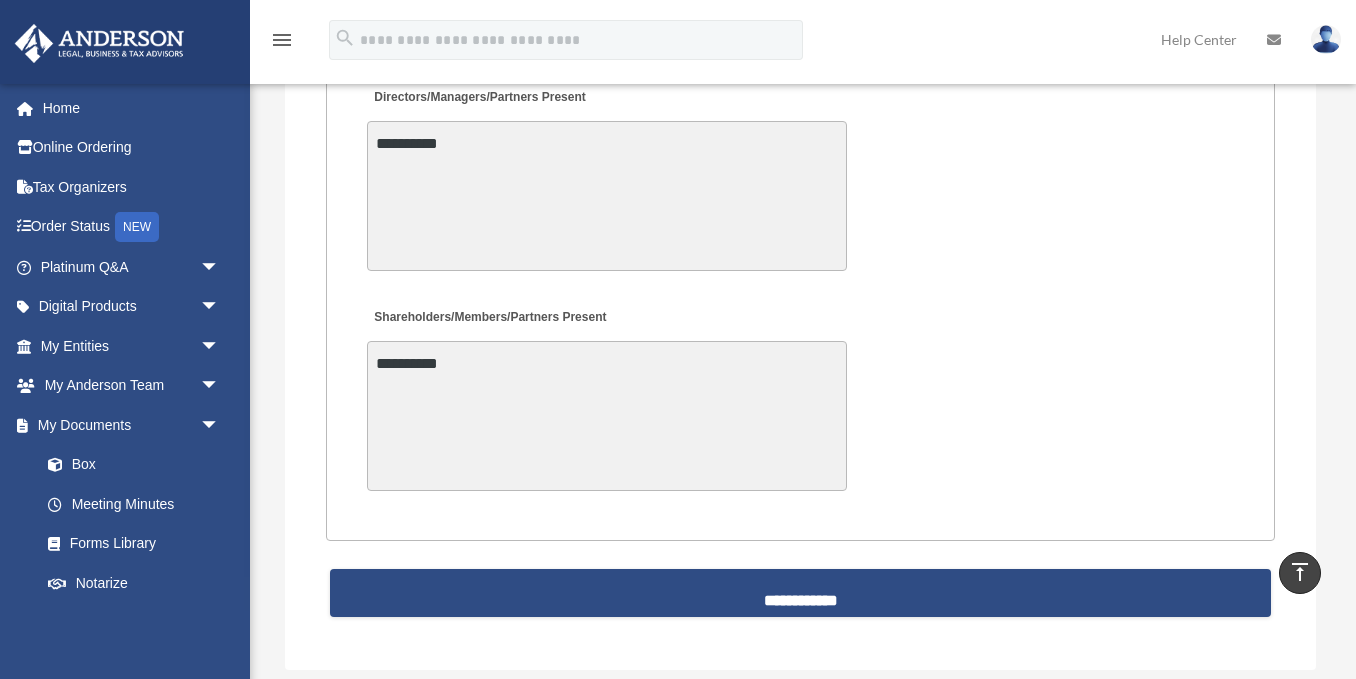 scroll, scrollTop: 5099, scrollLeft: 0, axis: vertical 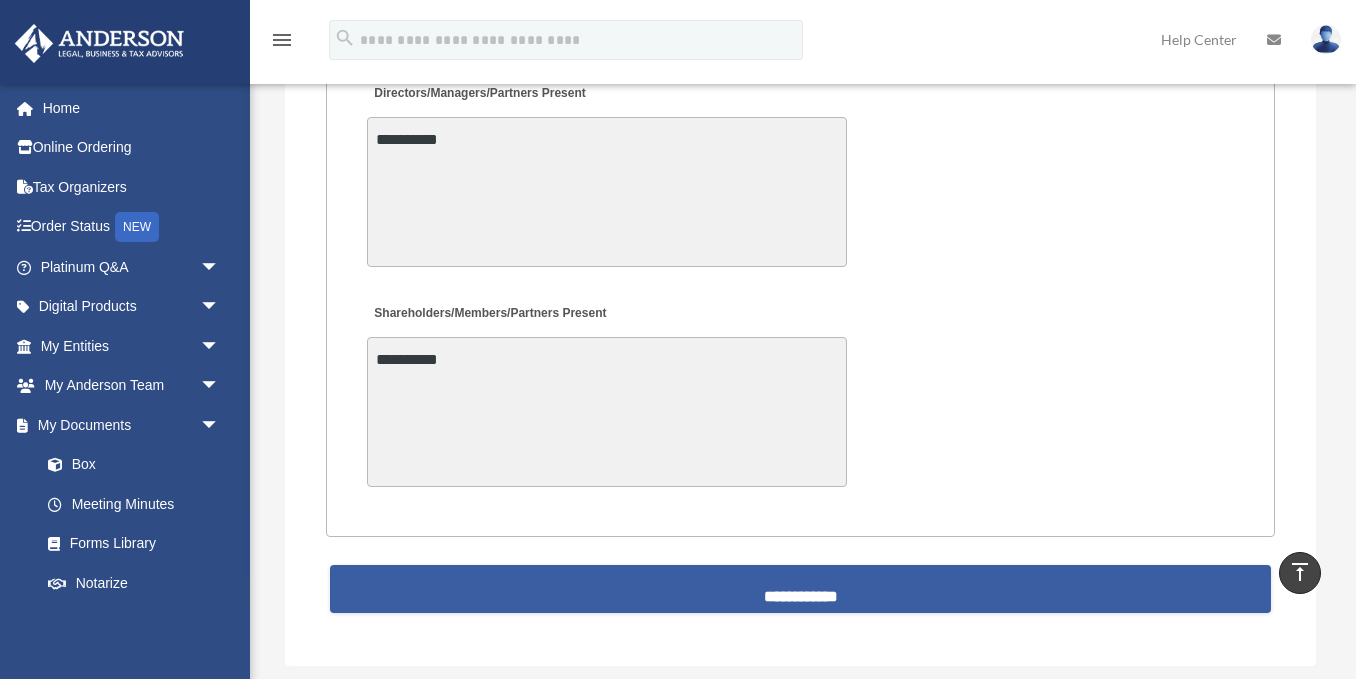 click on "**********" at bounding box center (800, 589) 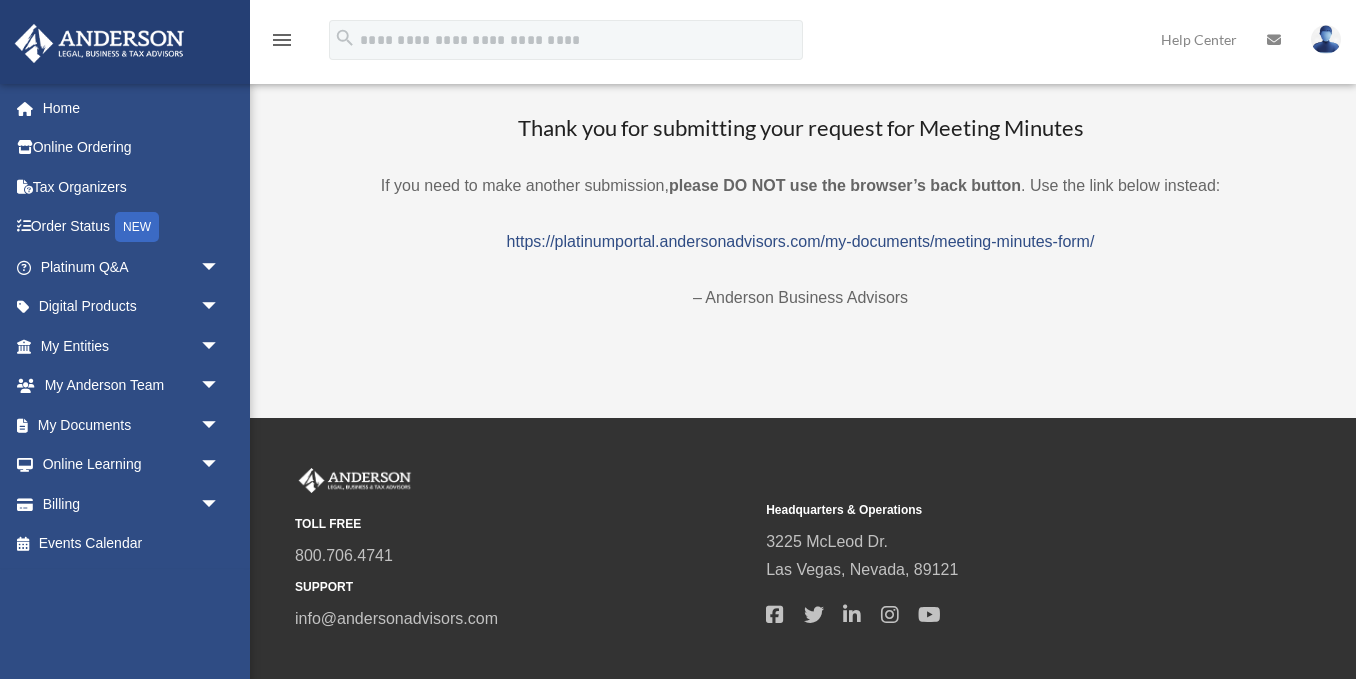 scroll, scrollTop: 0, scrollLeft: 0, axis: both 